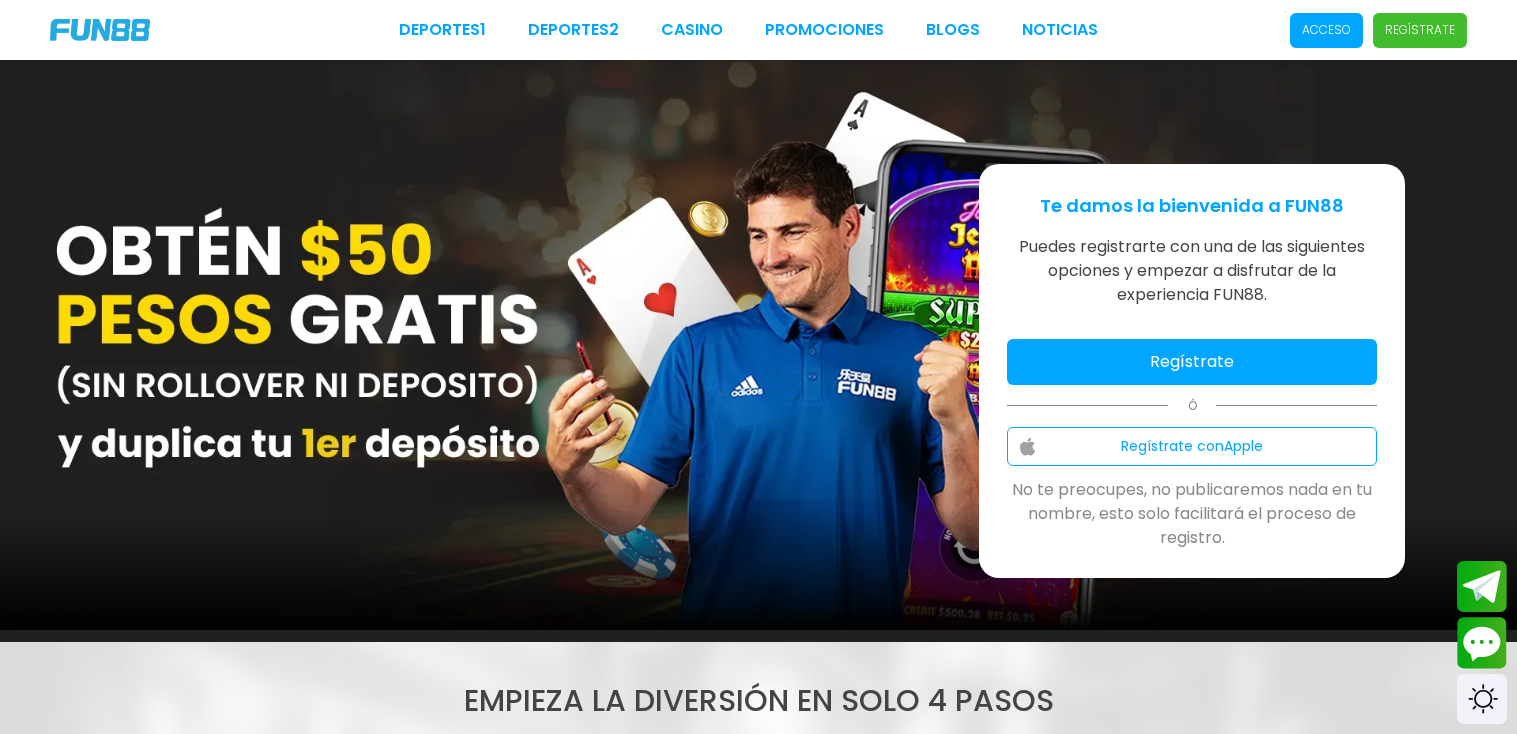 scroll, scrollTop: 0, scrollLeft: 0, axis: both 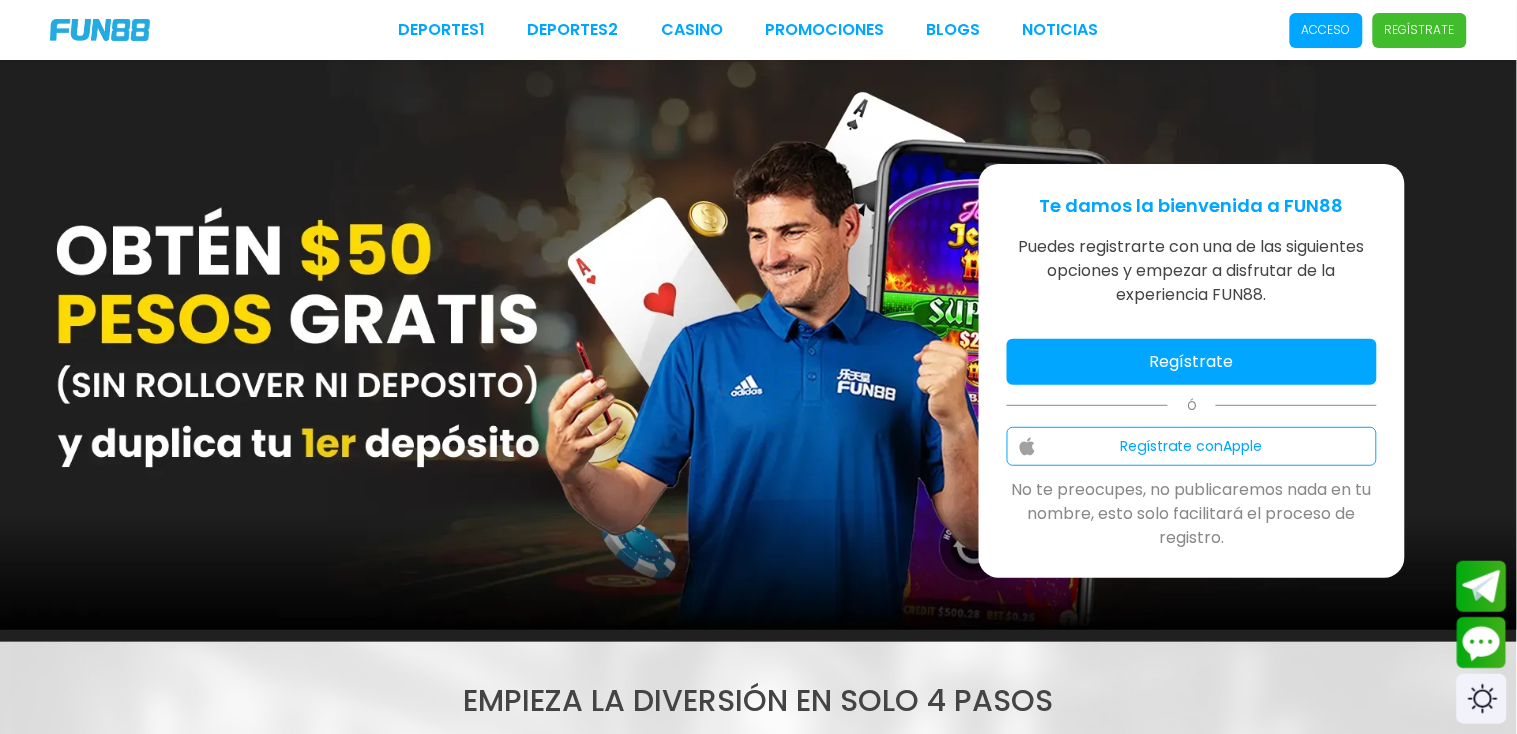 click on "Regístrate" at bounding box center (1192, 362) 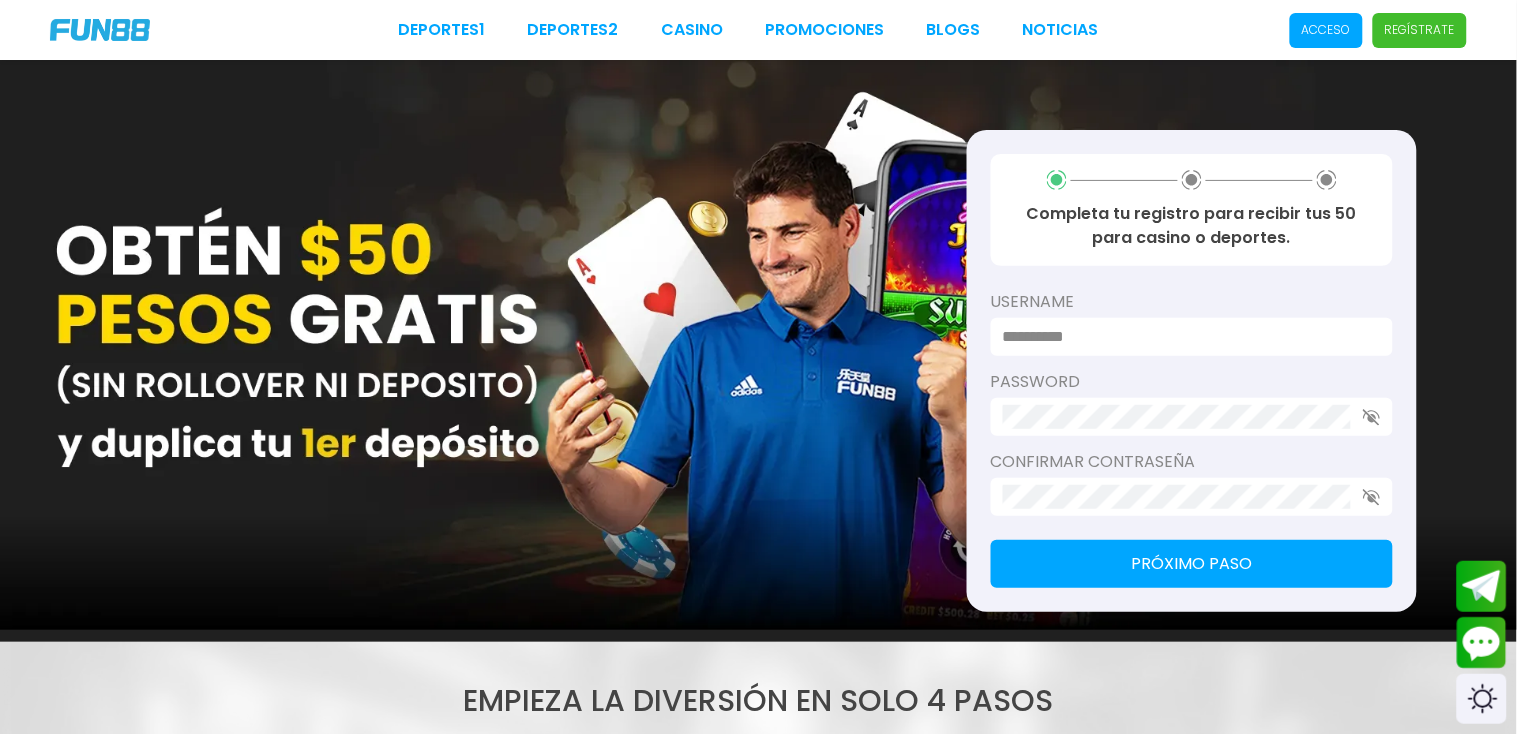 click at bounding box center [1186, 337] 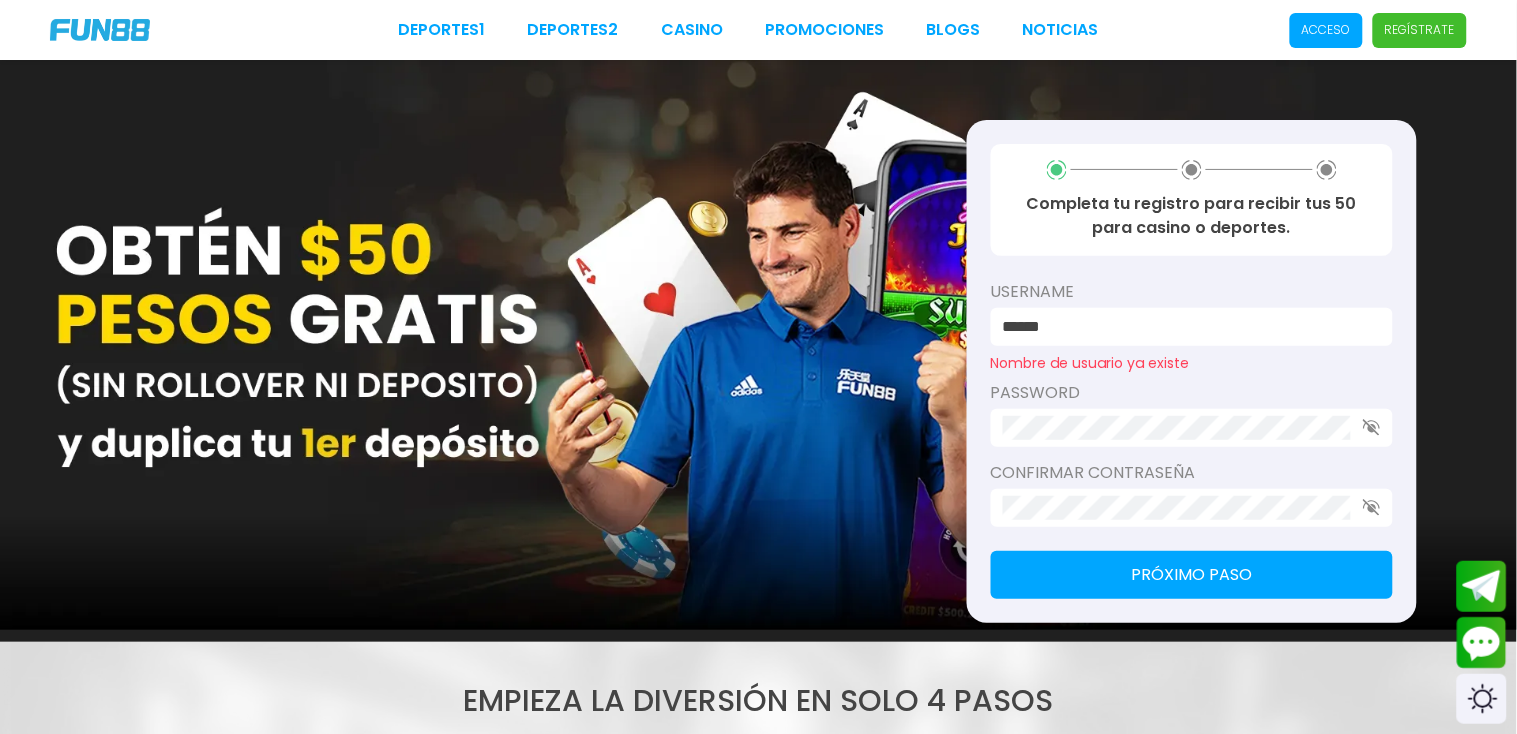 click on "******" at bounding box center [1186, 327] 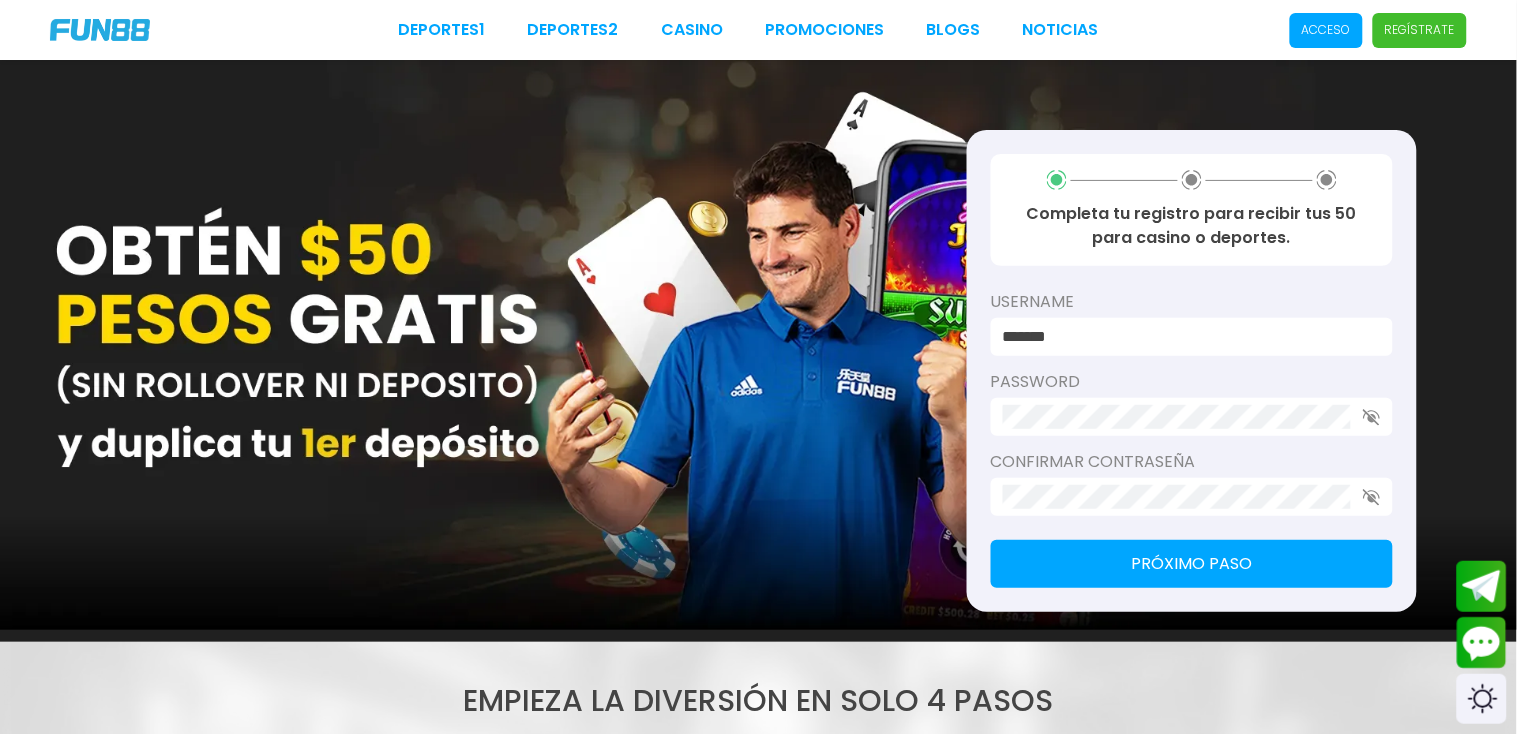 type on "*******" 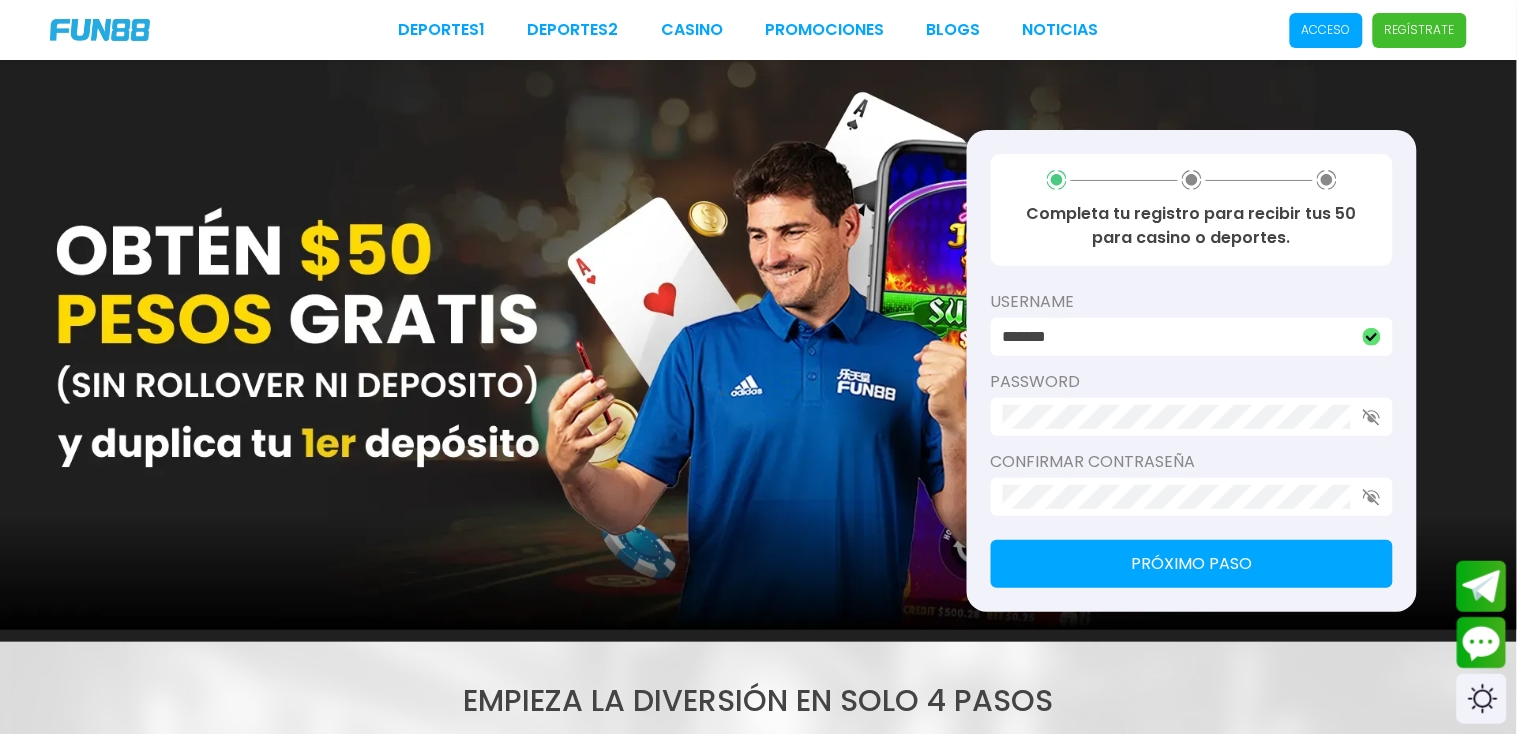 type 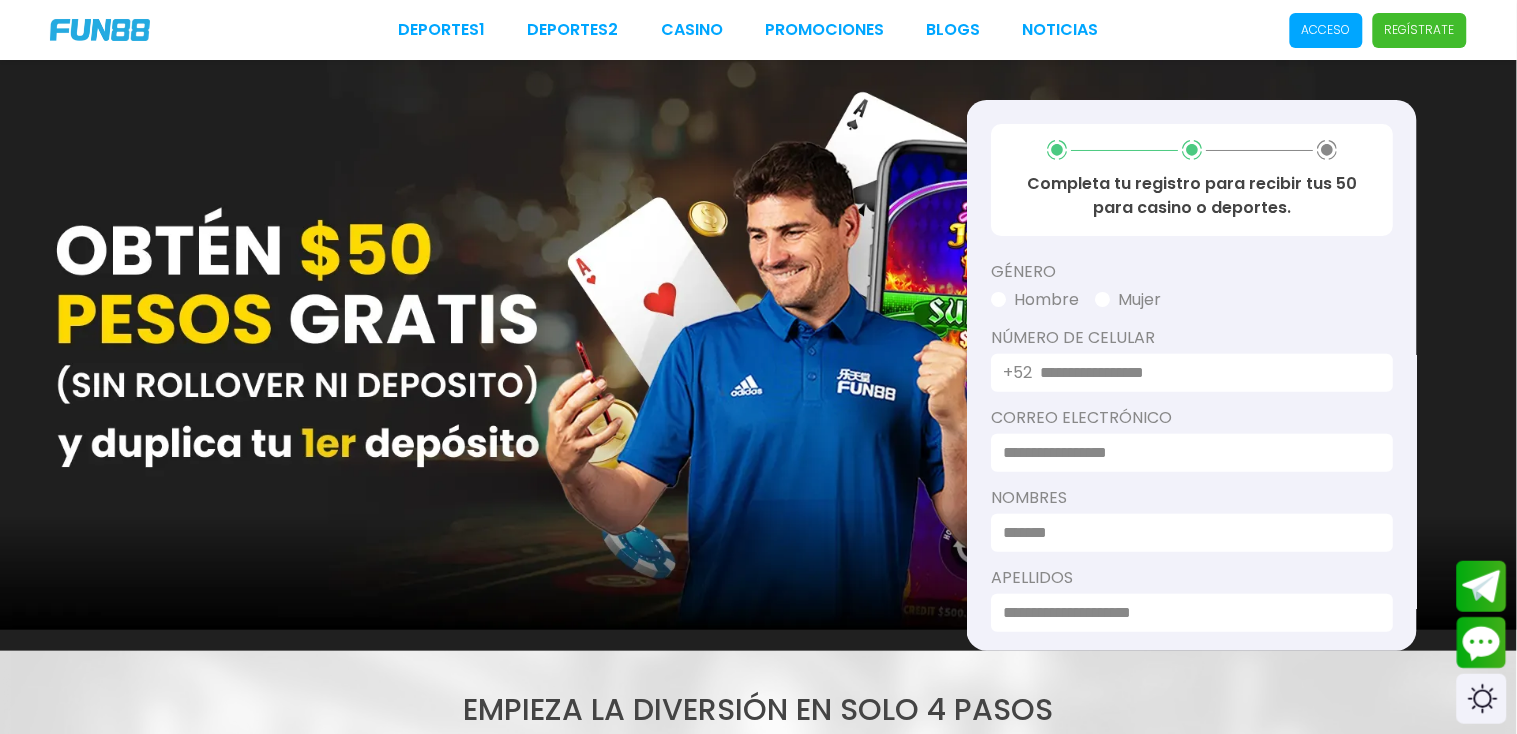 click at bounding box center [1102, 299] 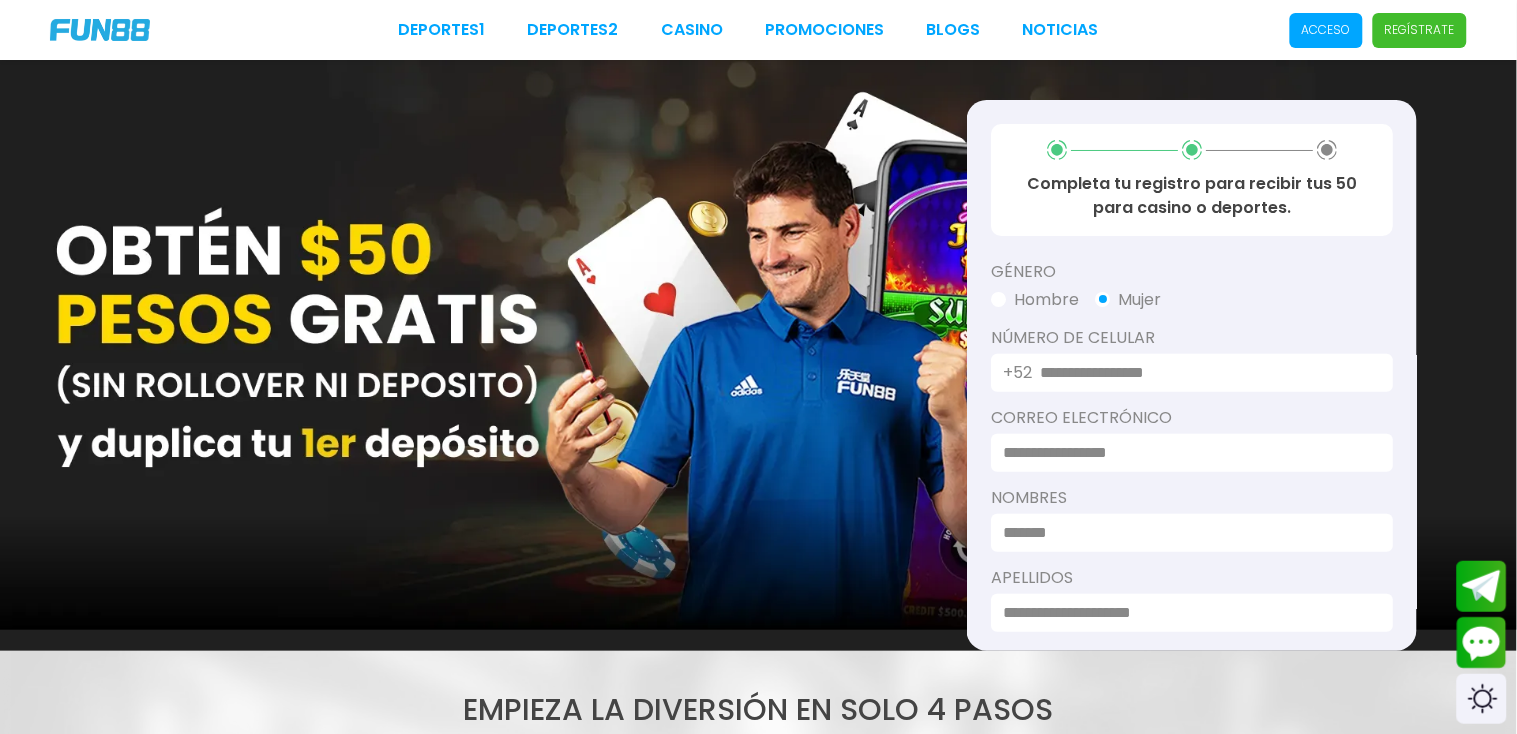 click at bounding box center [1204, 373] 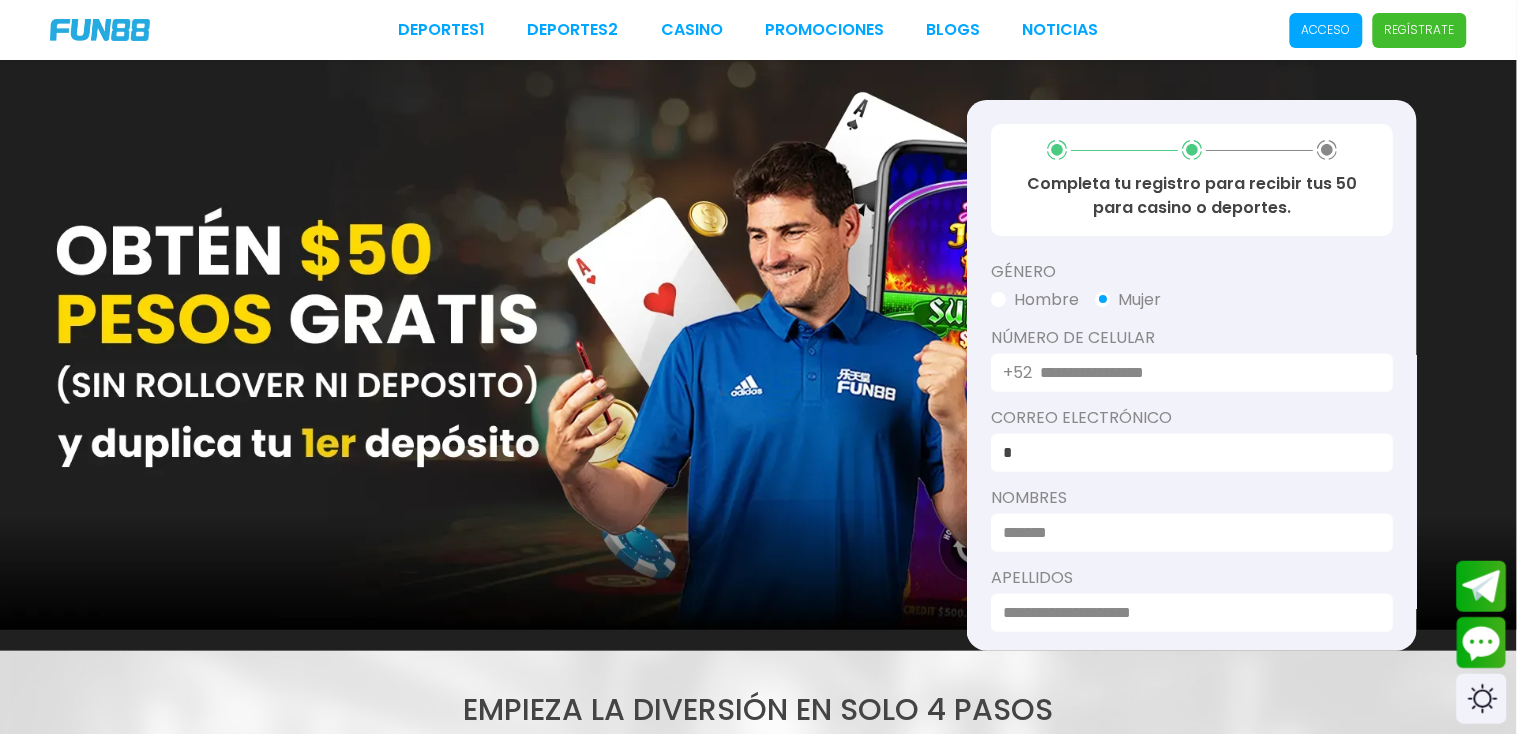 type on "**********" 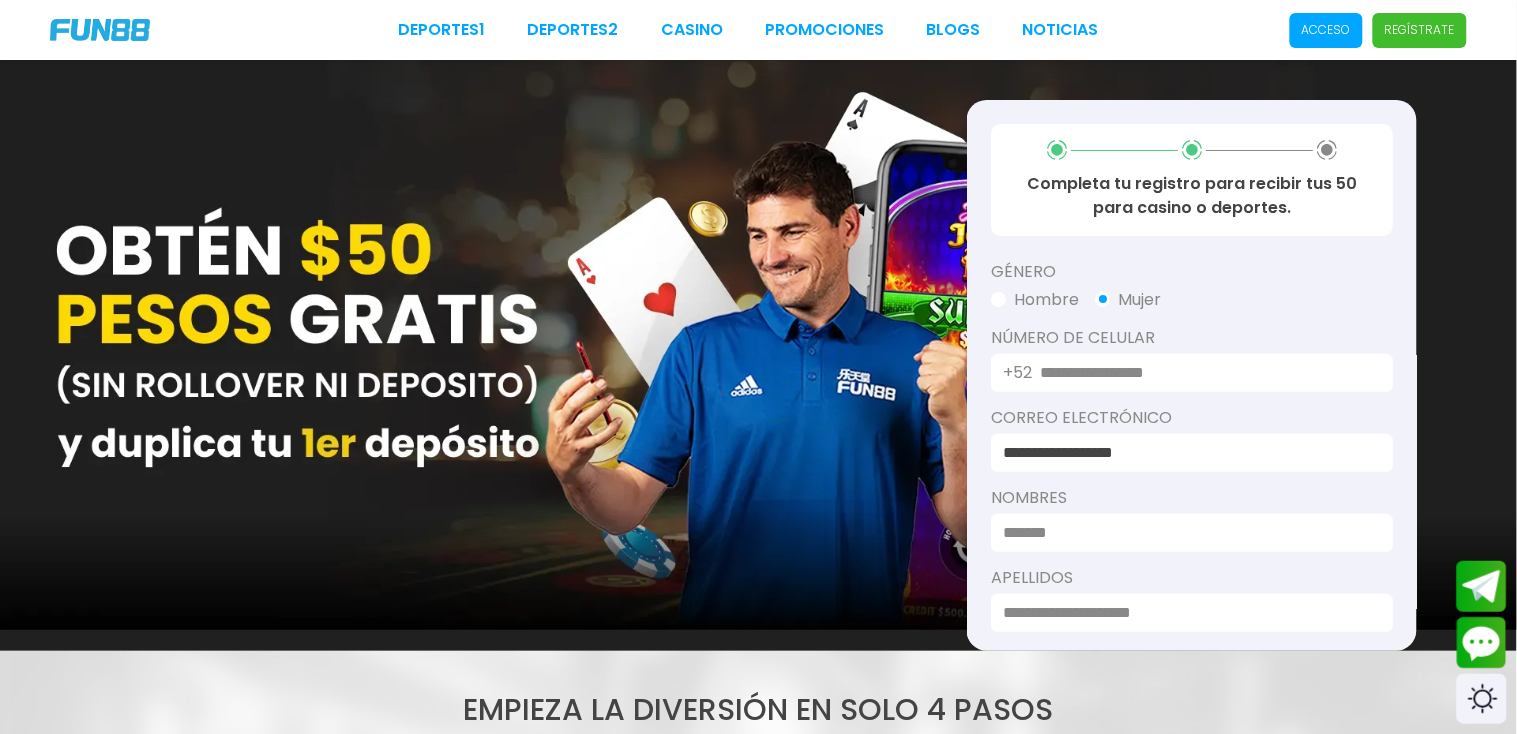 click at bounding box center (1186, 533) 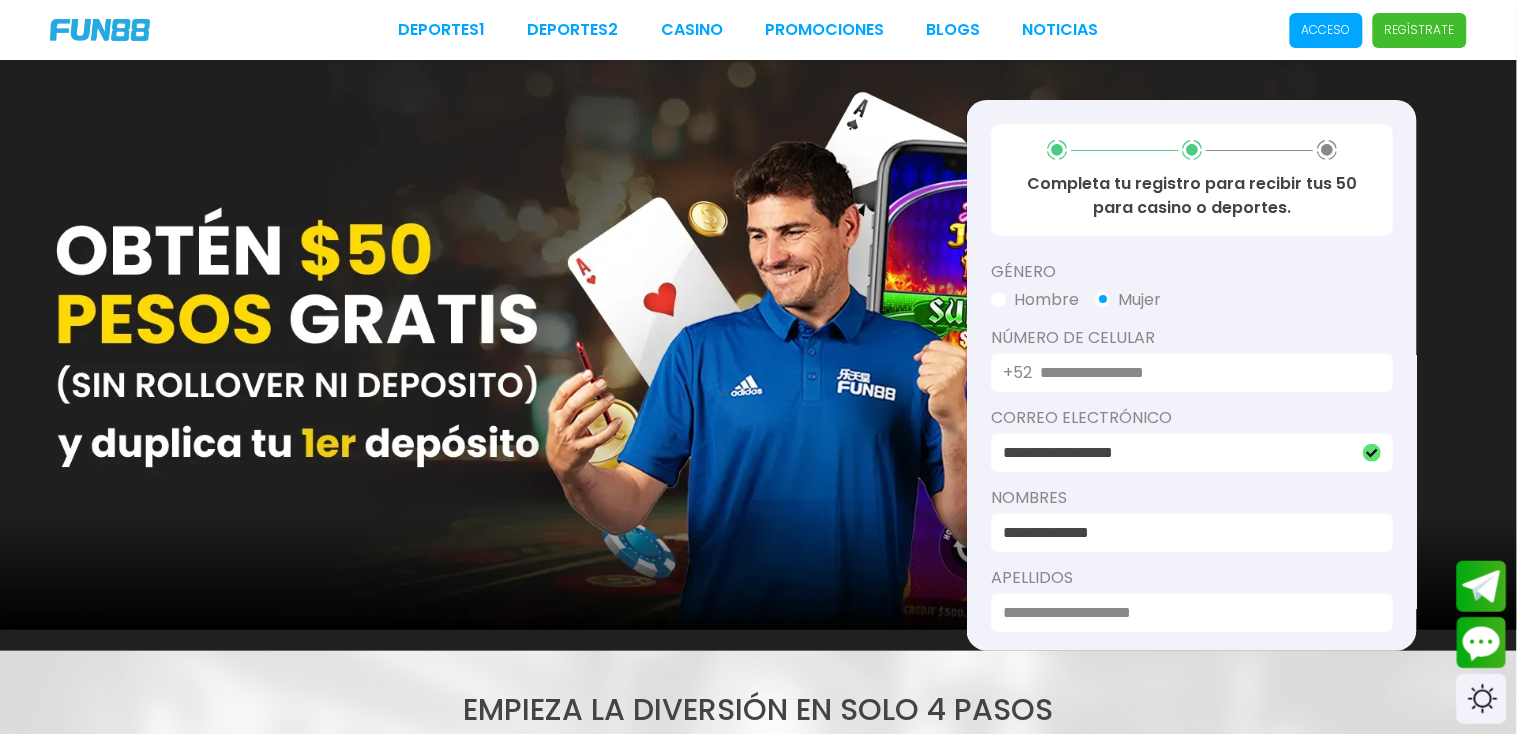 type on "**********" 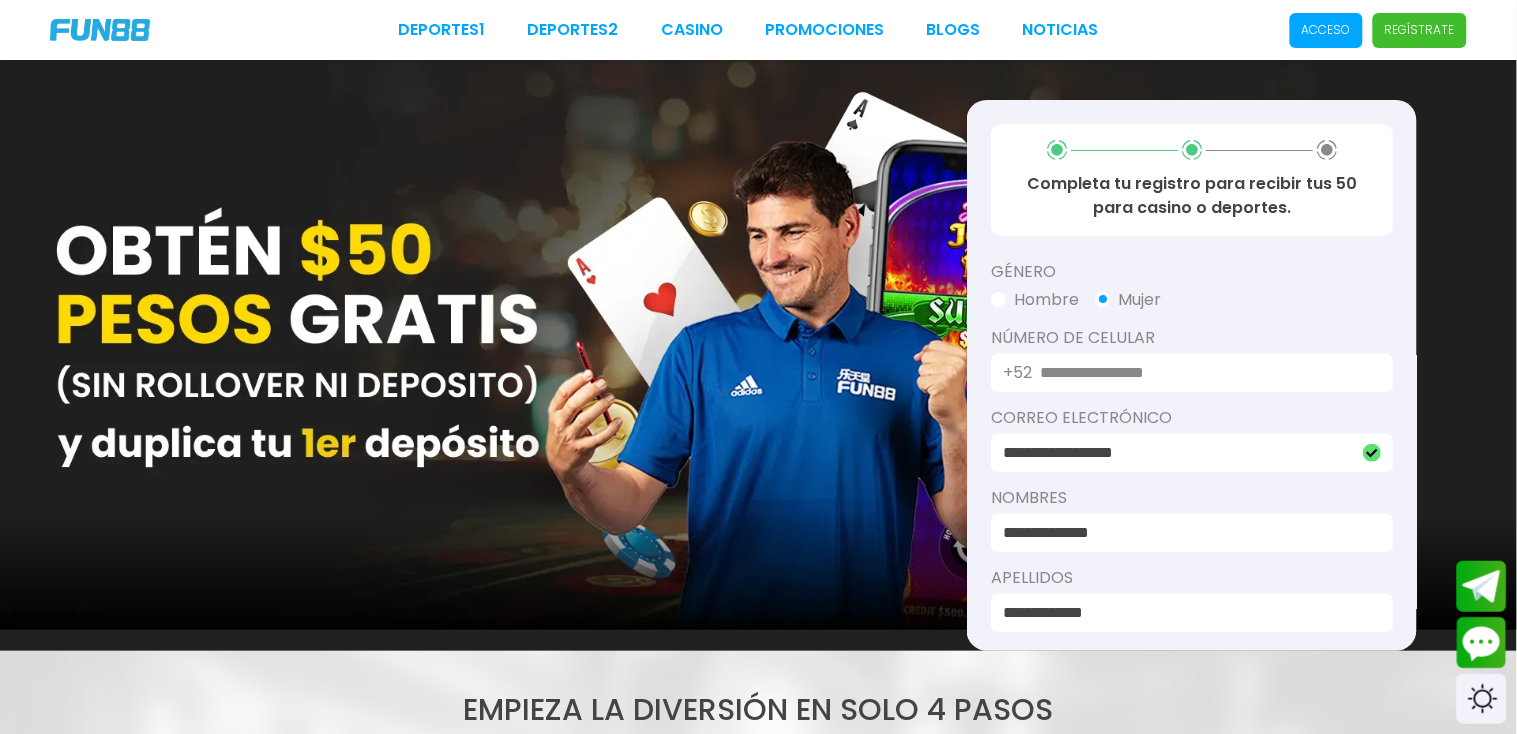 type on "**********" 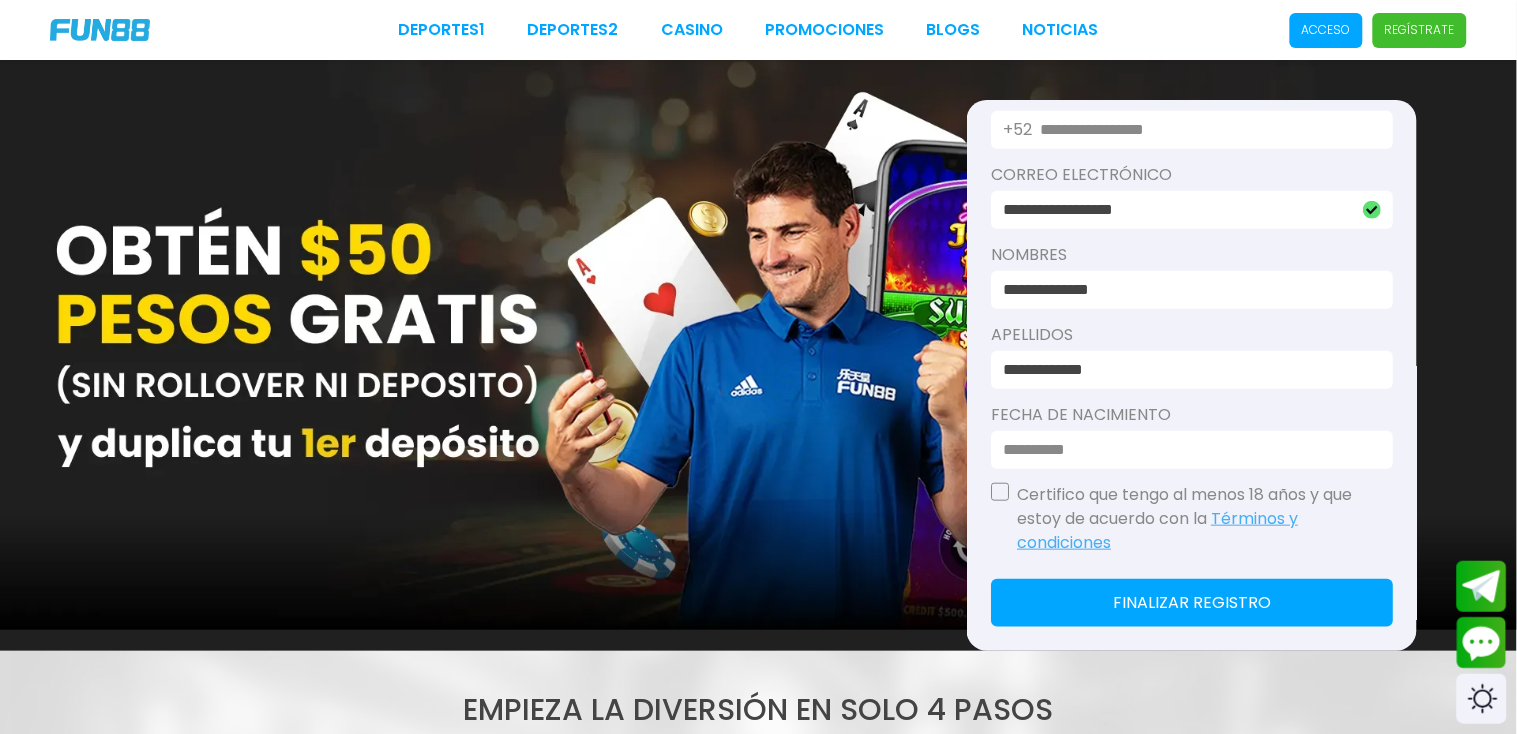 click at bounding box center [1000, 492] 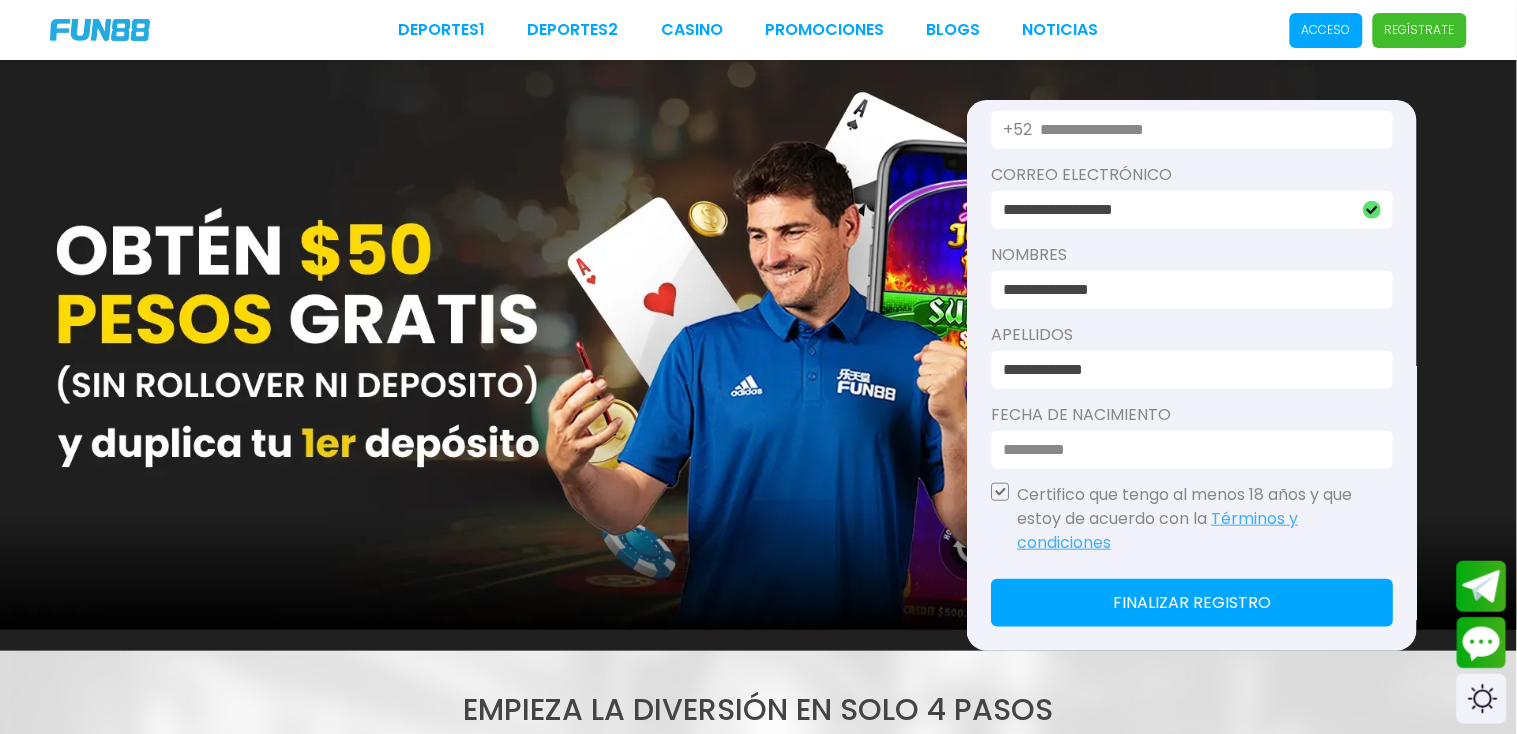 click on "Finalizar registro" 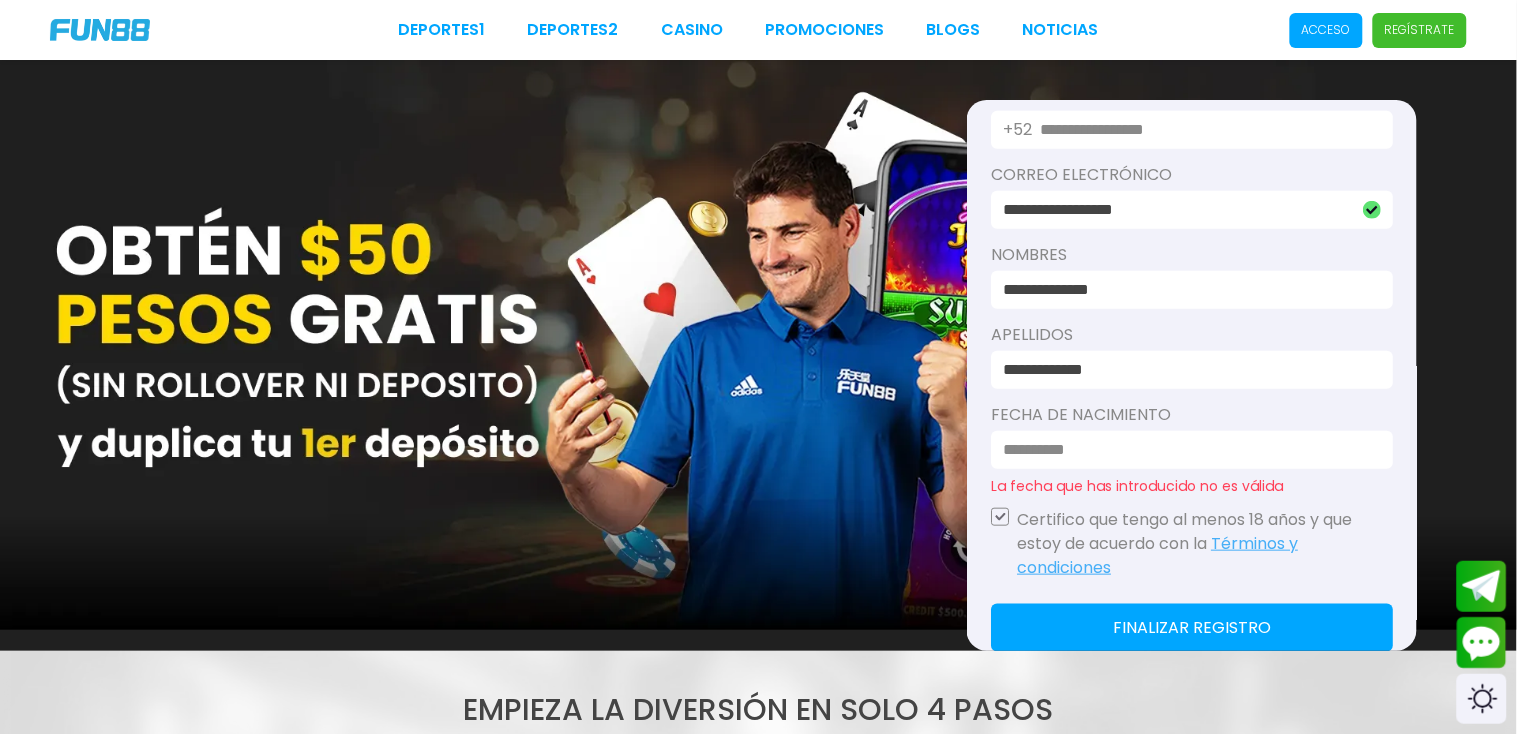 click on "Finalizar registro" 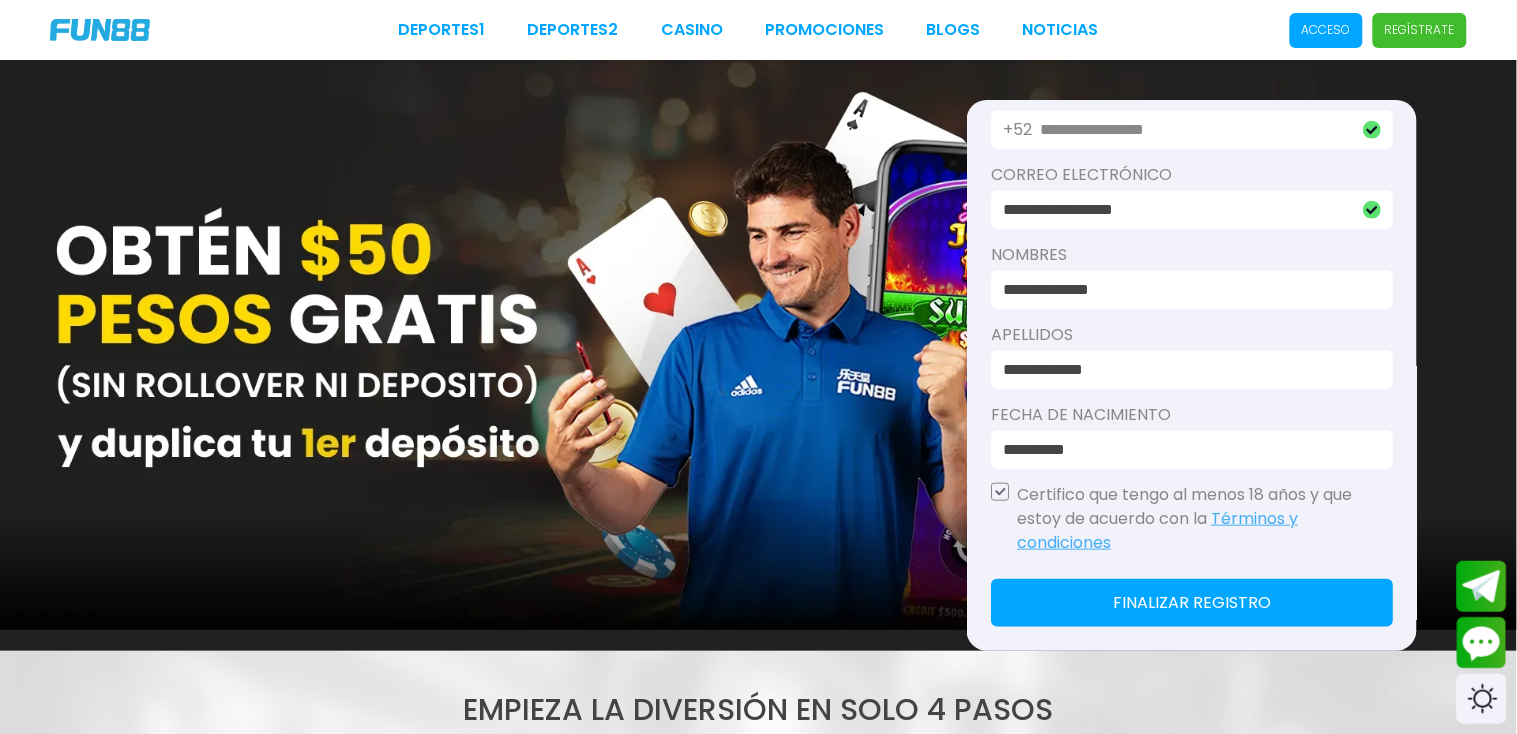 type on "**********" 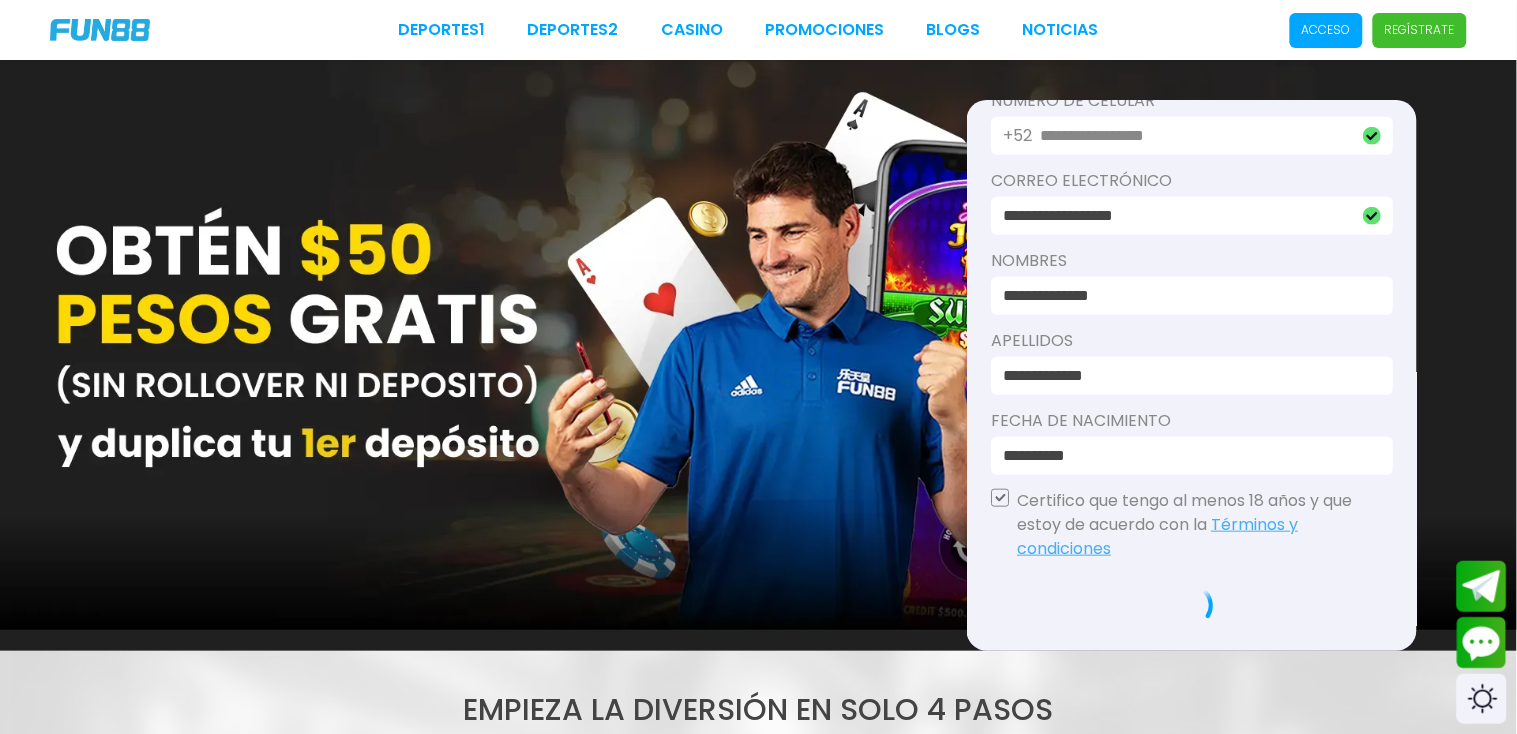 scroll, scrollTop: 236, scrollLeft: 0, axis: vertical 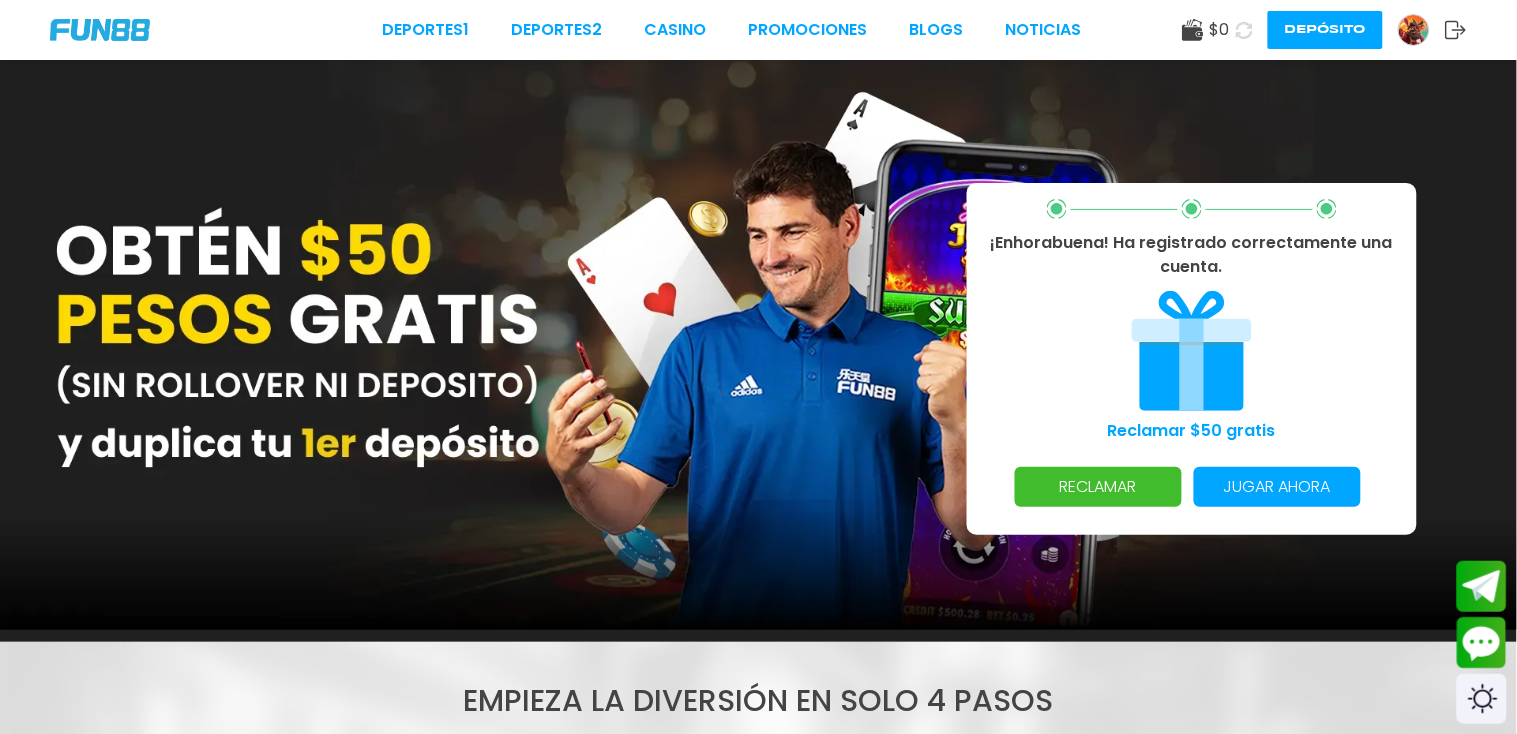 click on "RECLAMAR" at bounding box center [1098, 487] 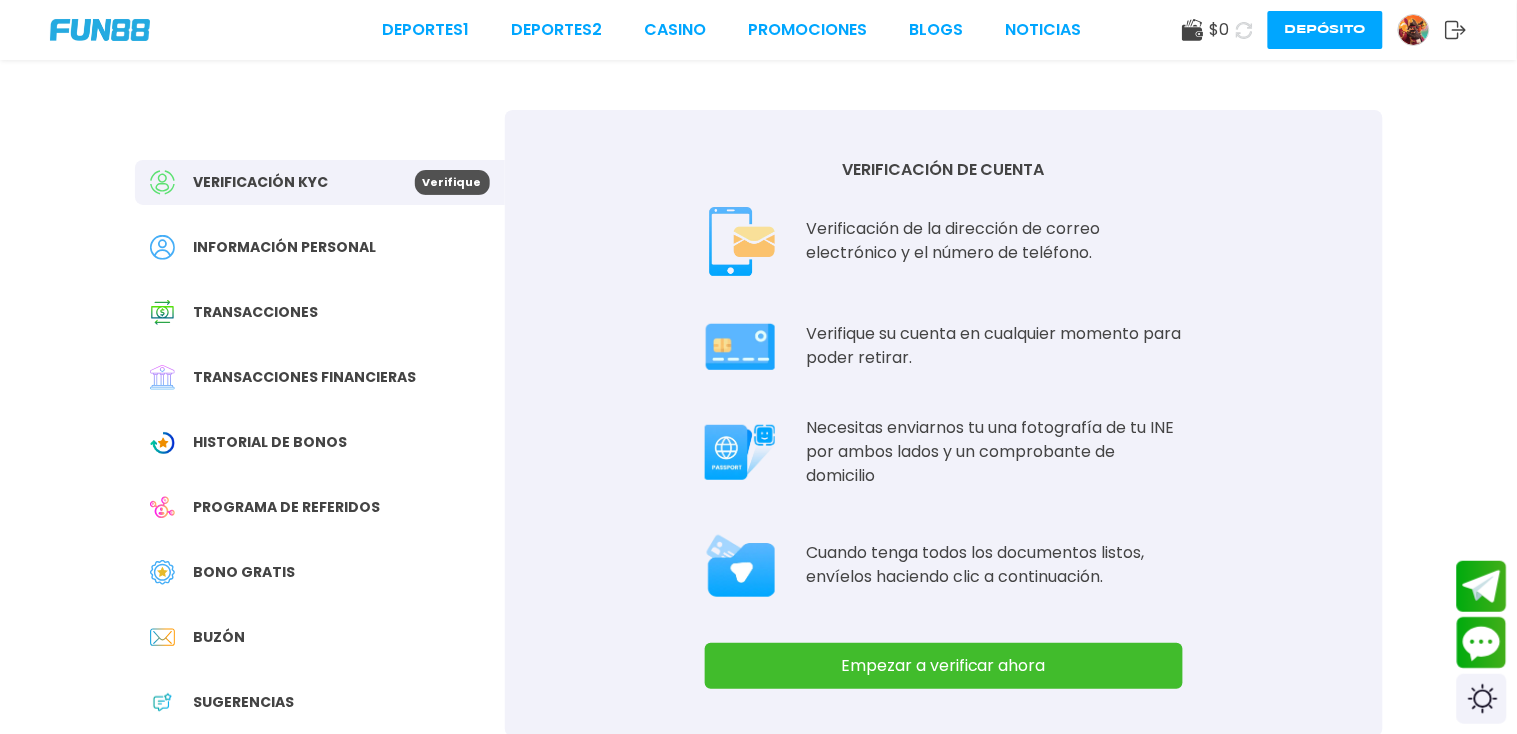 click on "Transacciones financieras" at bounding box center [305, 377] 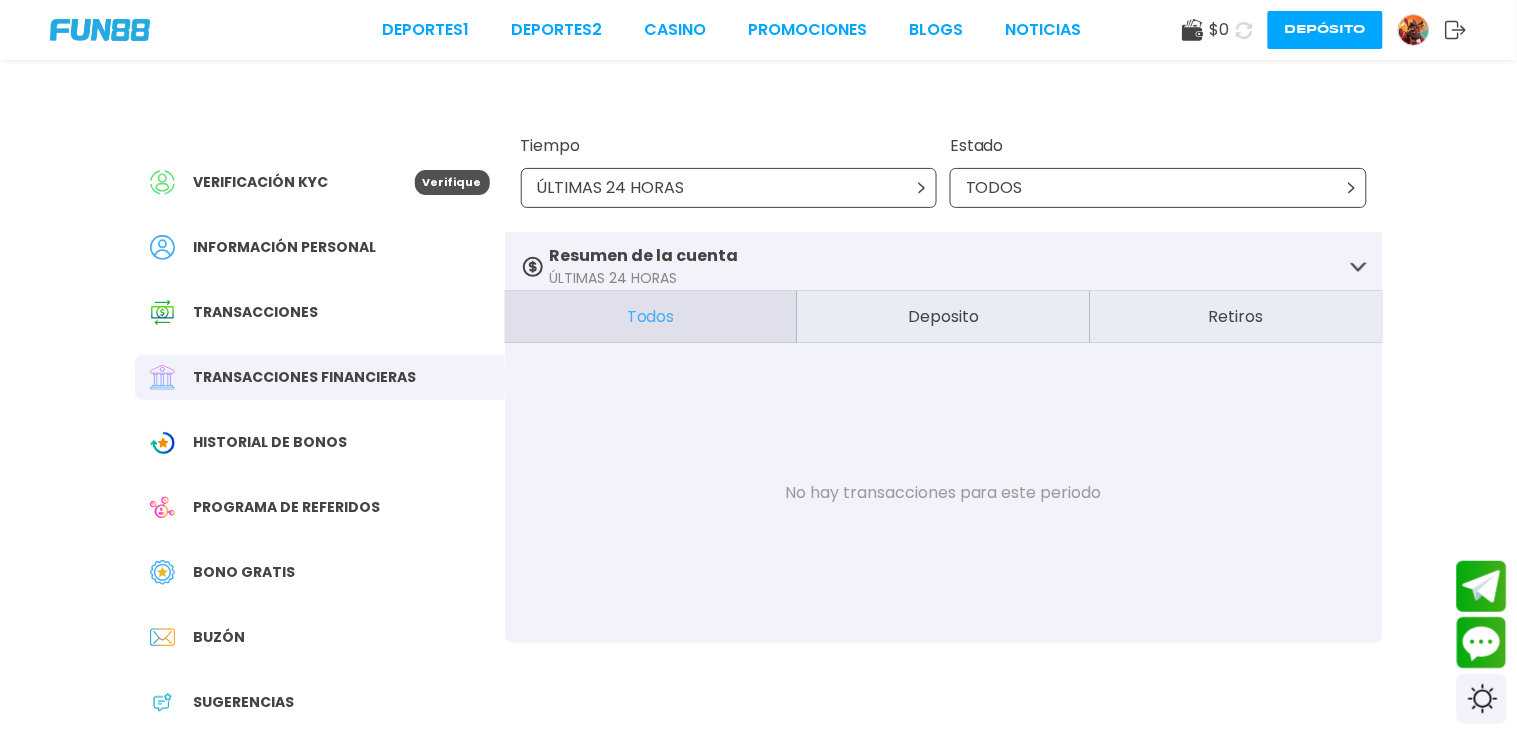 click on "Bono Gratis" at bounding box center [245, 572] 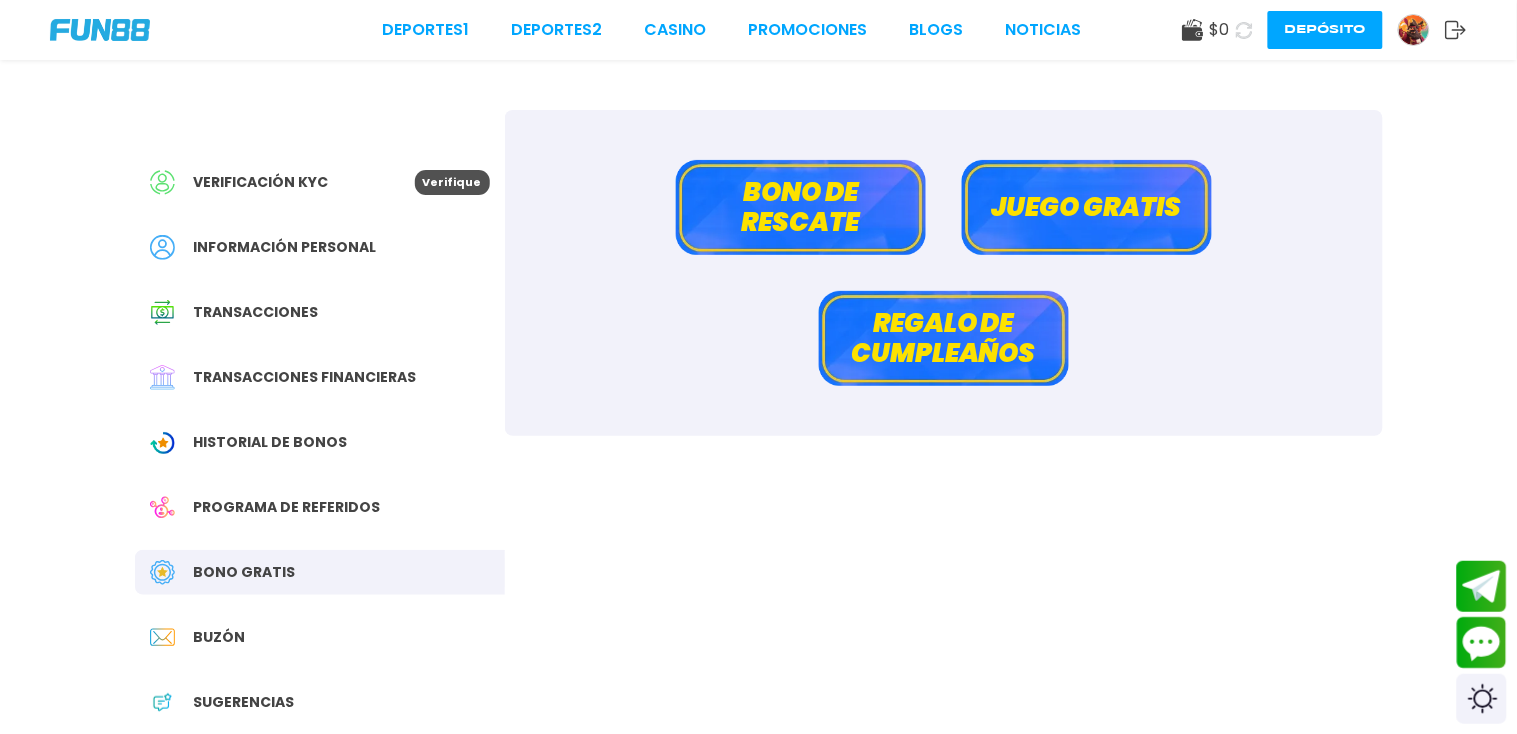 click on "Juego gratis" at bounding box center [1087, 207] 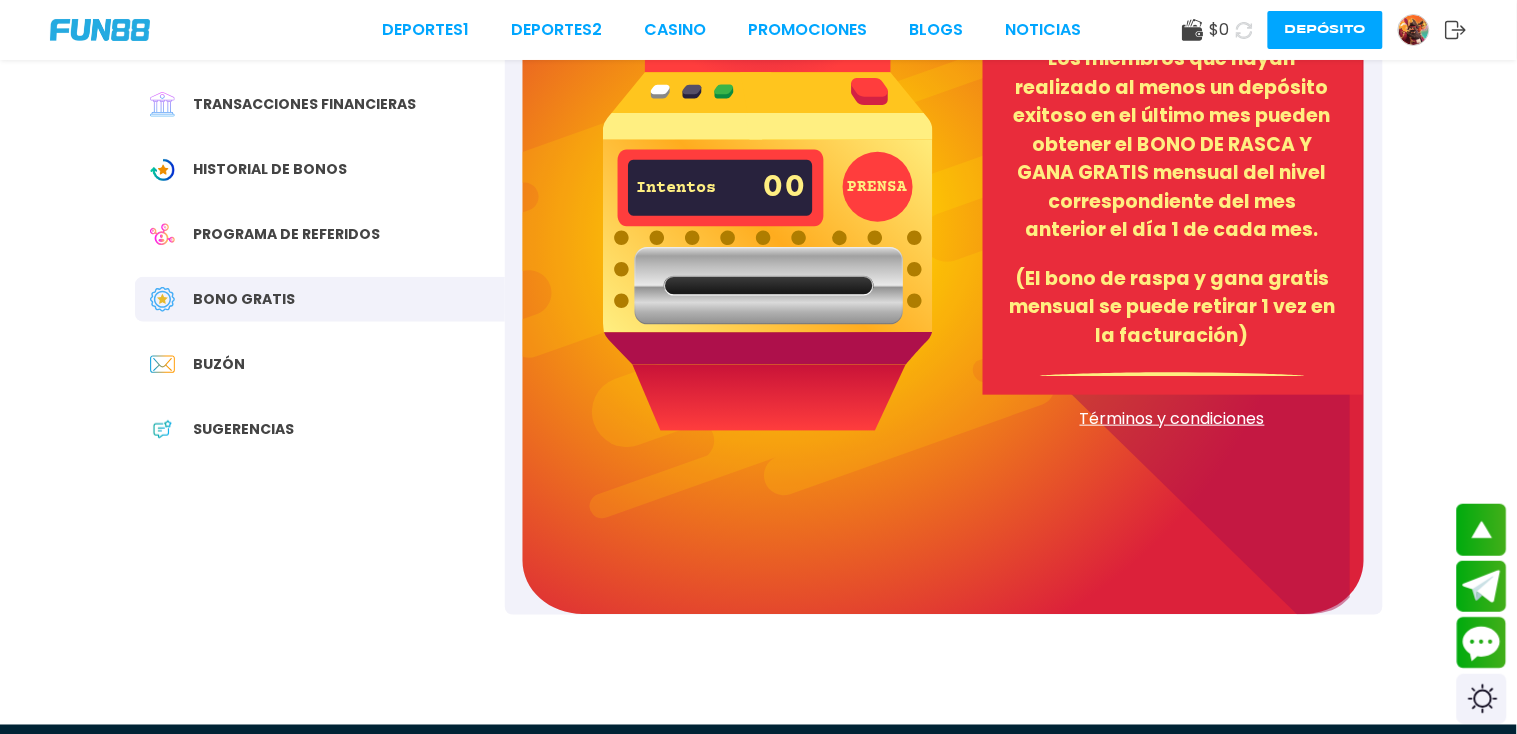 scroll, scrollTop: 0, scrollLeft: 0, axis: both 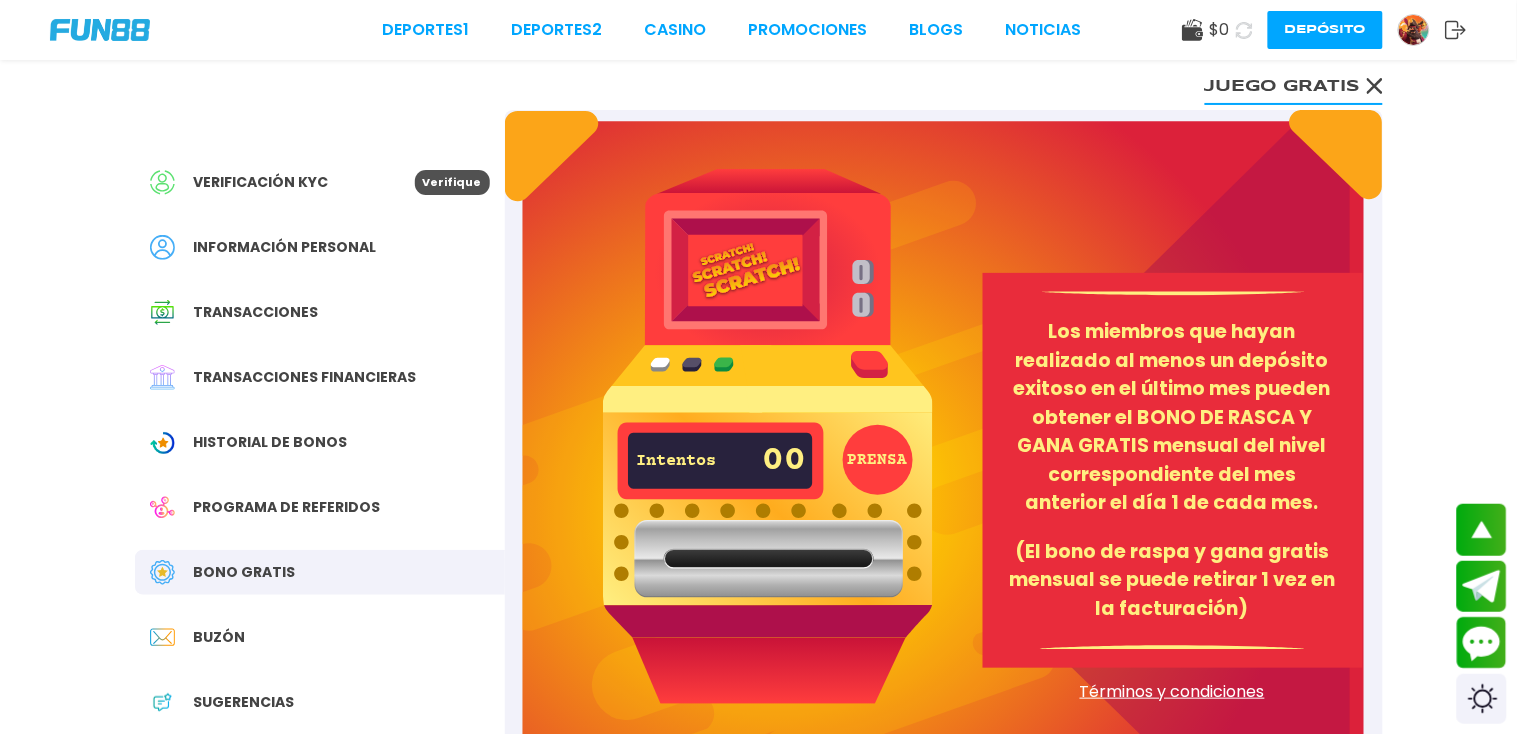 click on "Transacciones" at bounding box center (256, 312) 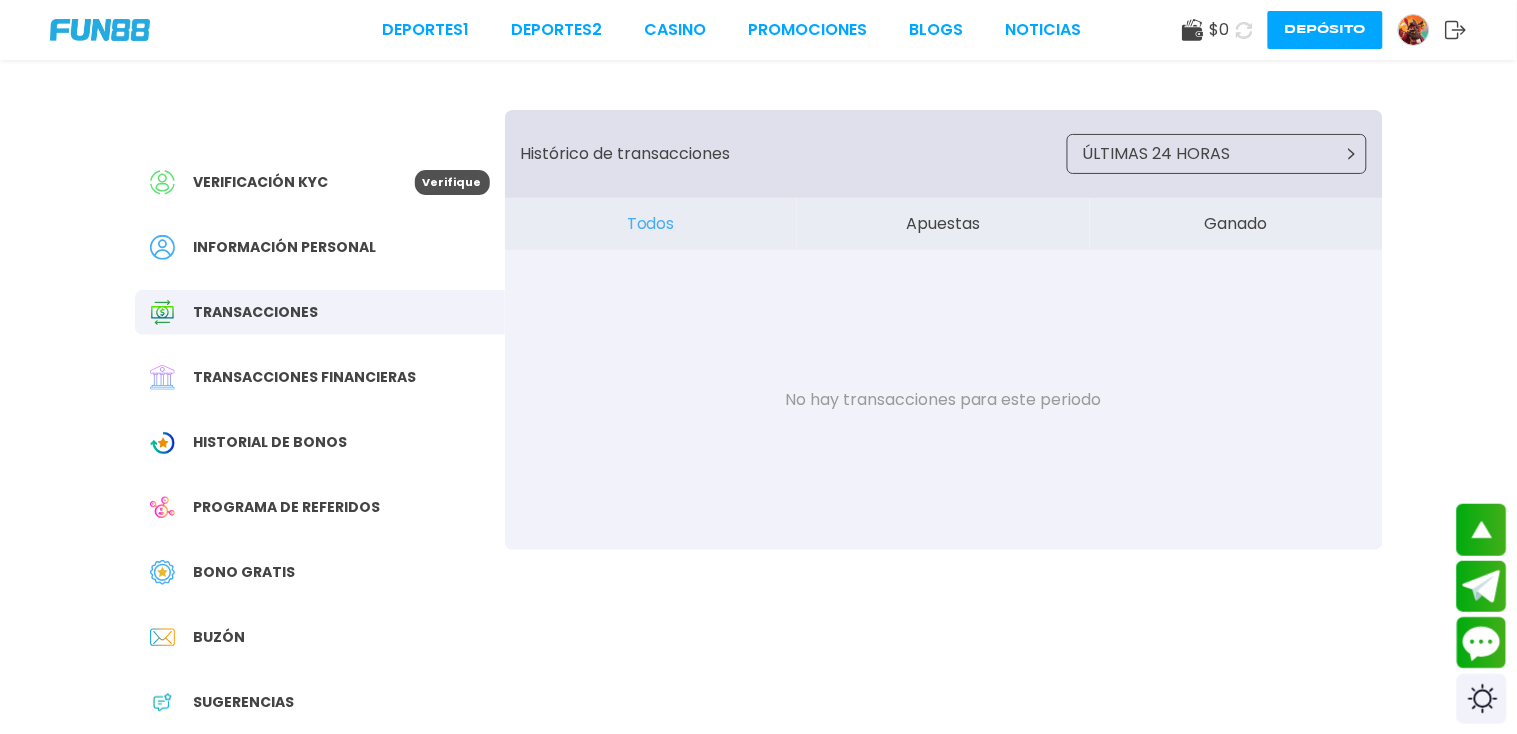 click on "Información personal" at bounding box center [285, 247] 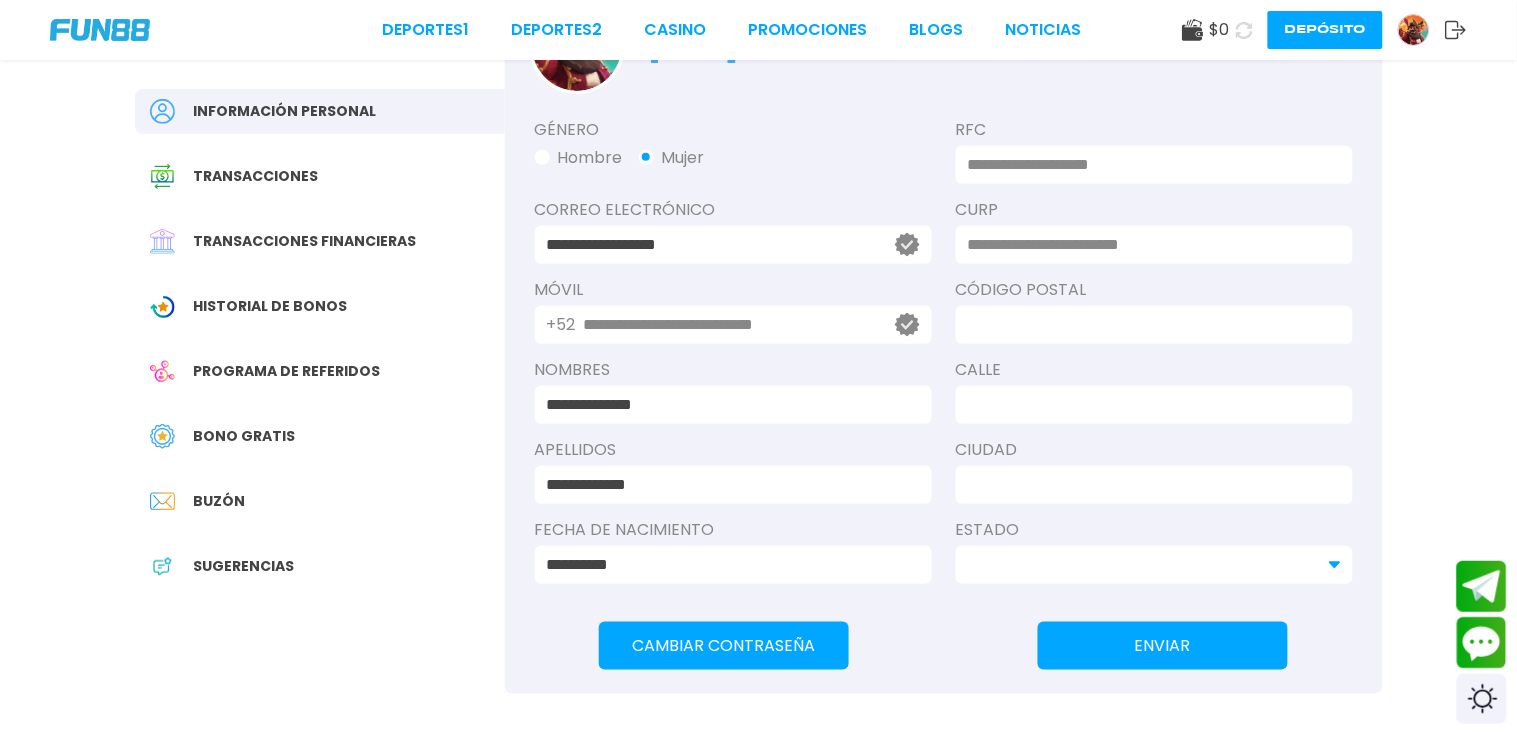 scroll, scrollTop: 132, scrollLeft: 0, axis: vertical 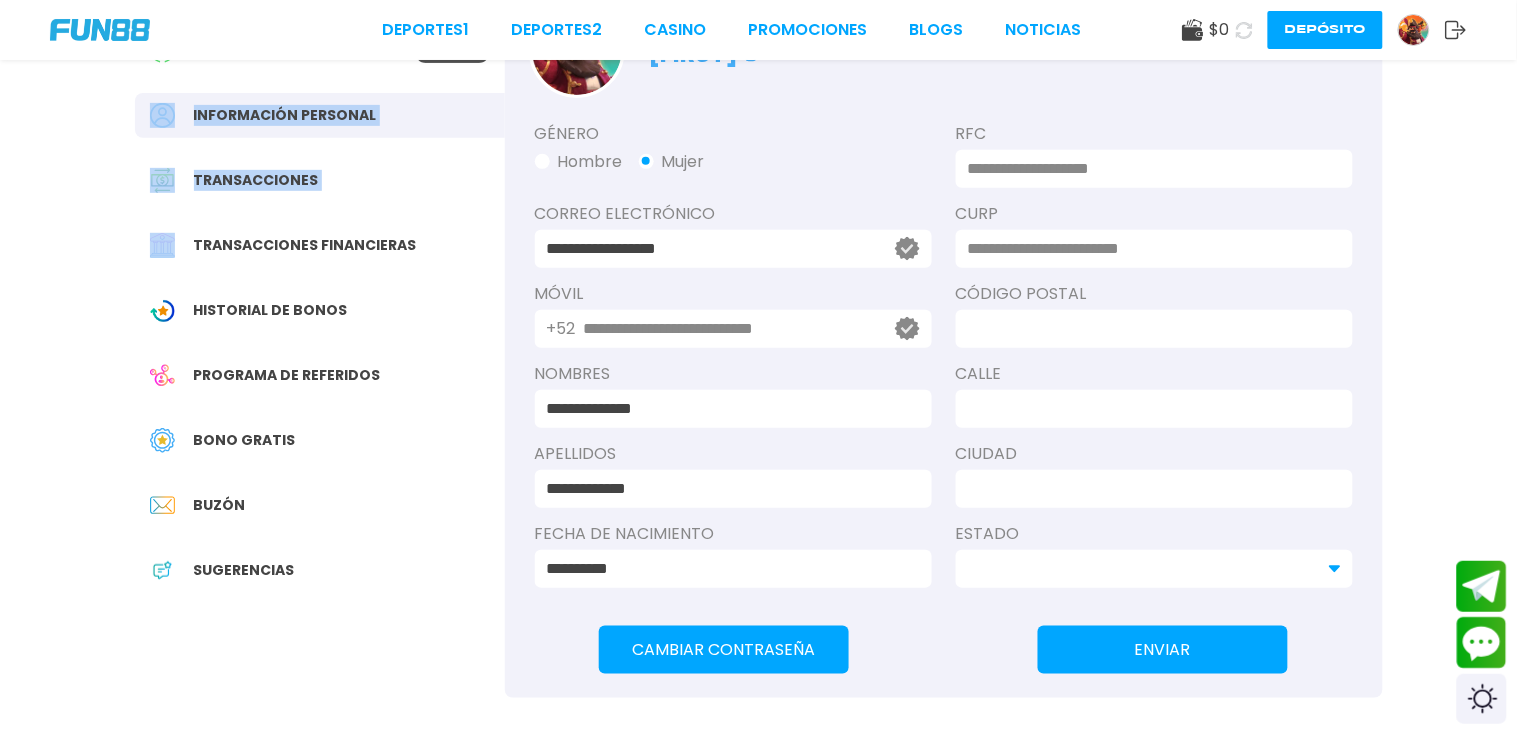 drag, startPoint x: 115, startPoint y: 112, endPoint x: 167, endPoint y: 240, distance: 138.15933 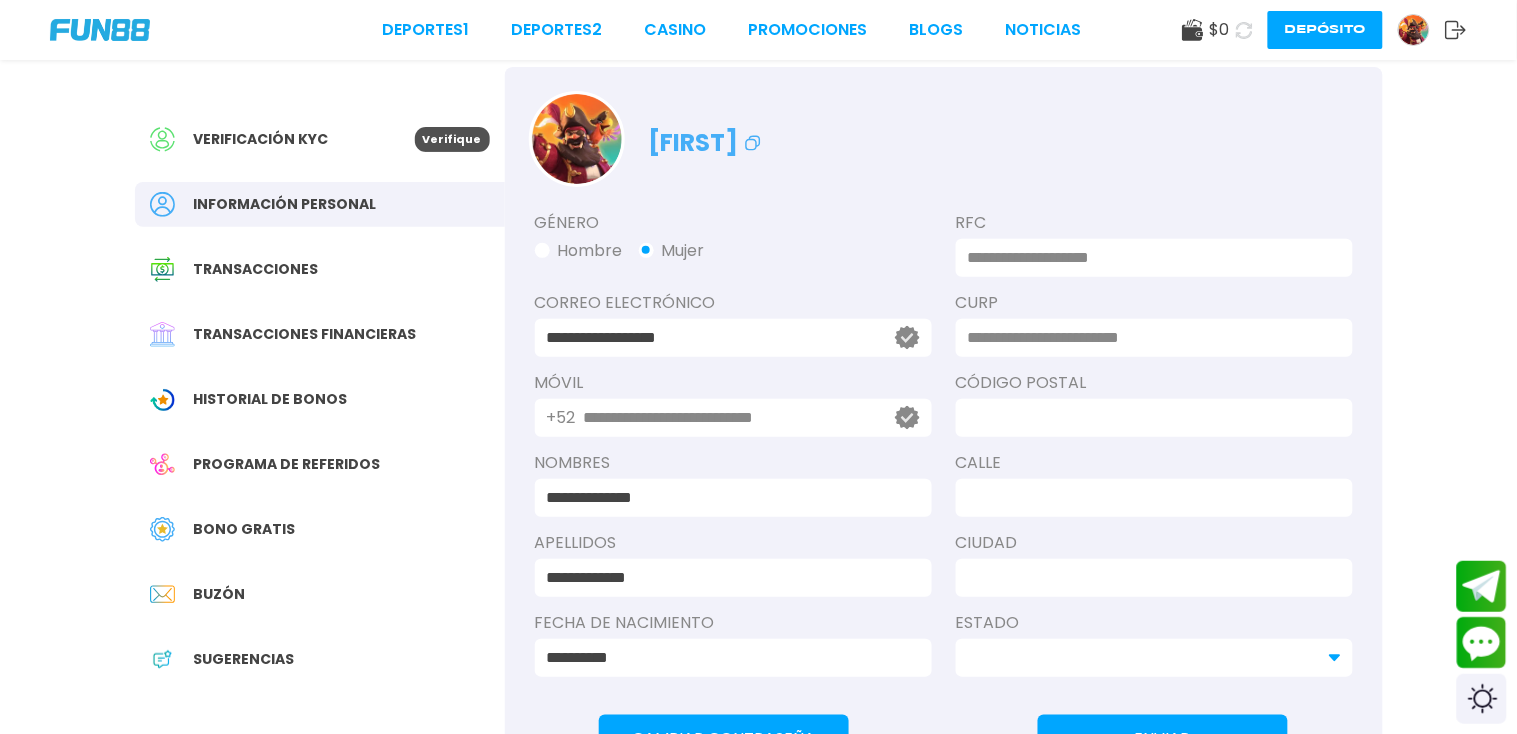 scroll, scrollTop: 0, scrollLeft: 0, axis: both 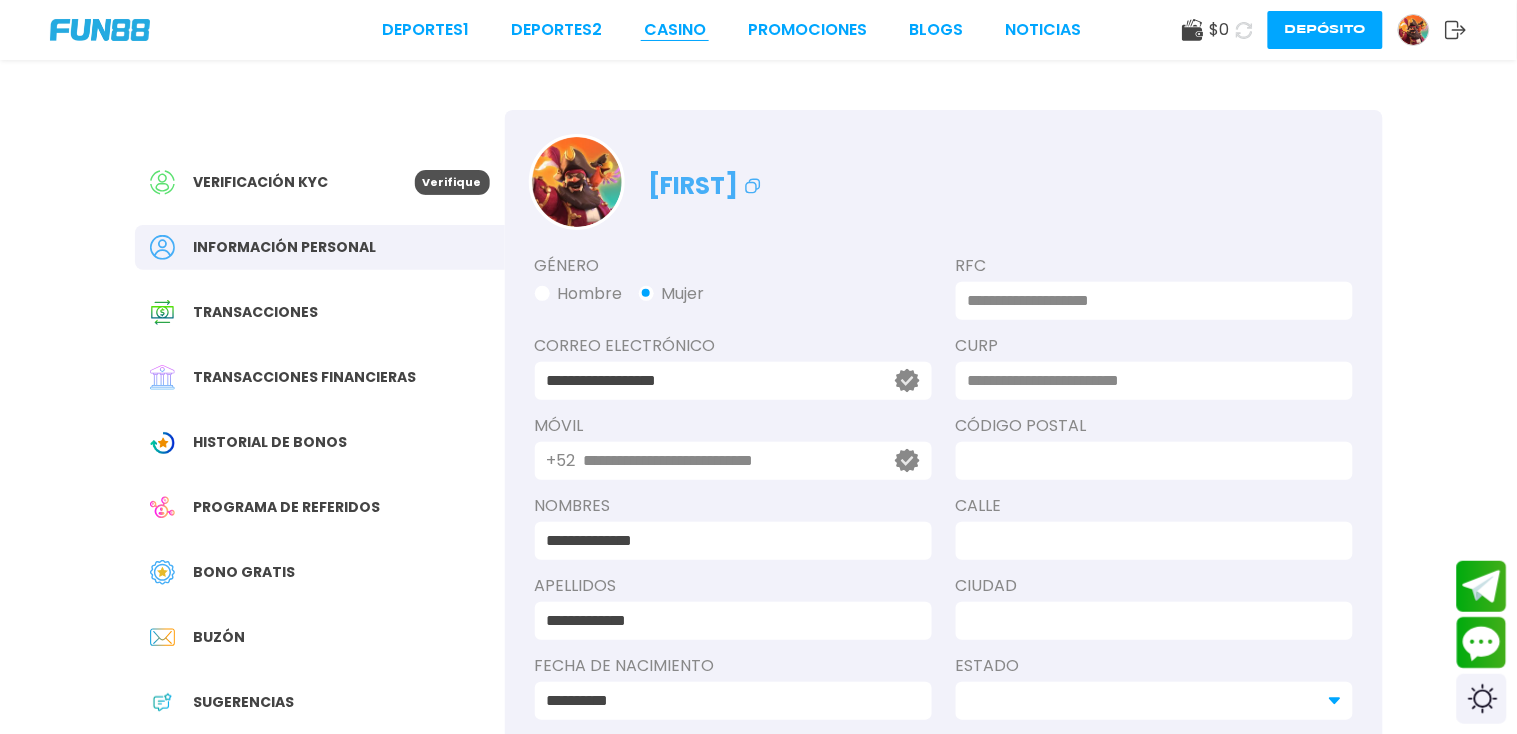 click on "CASINO" at bounding box center (675, 30) 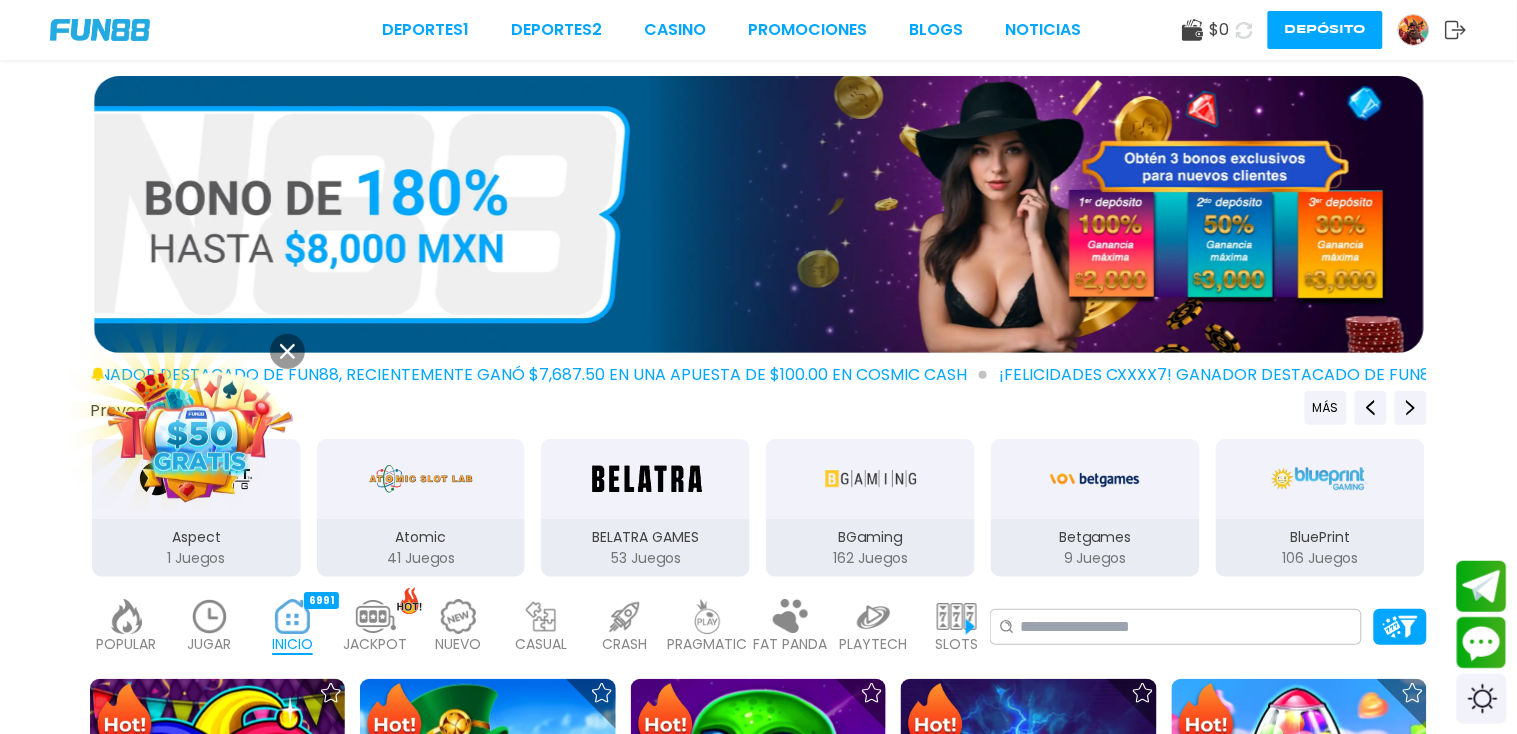 click at bounding box center [199, 433] 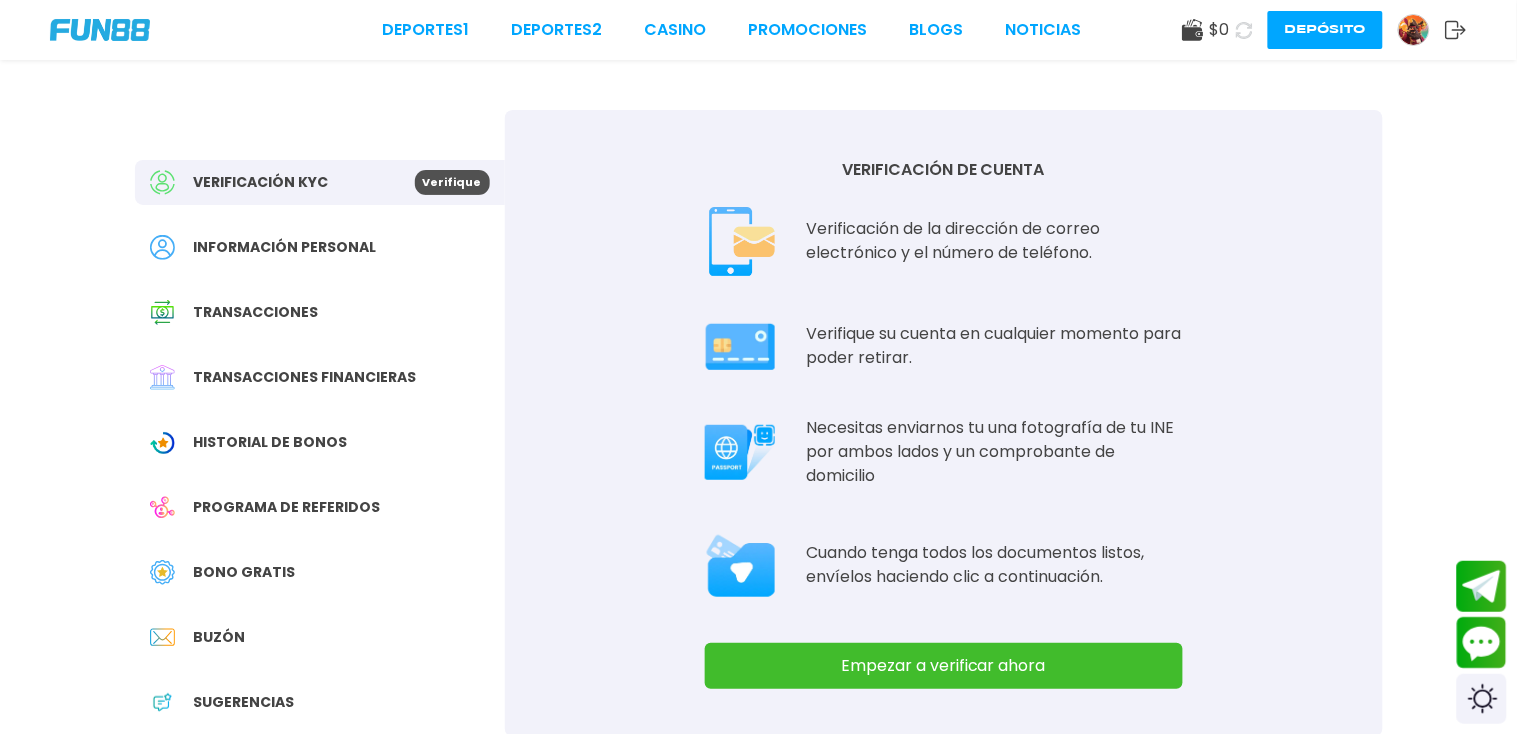 click on "Empezar a verificar ahora" at bounding box center (944, 666) 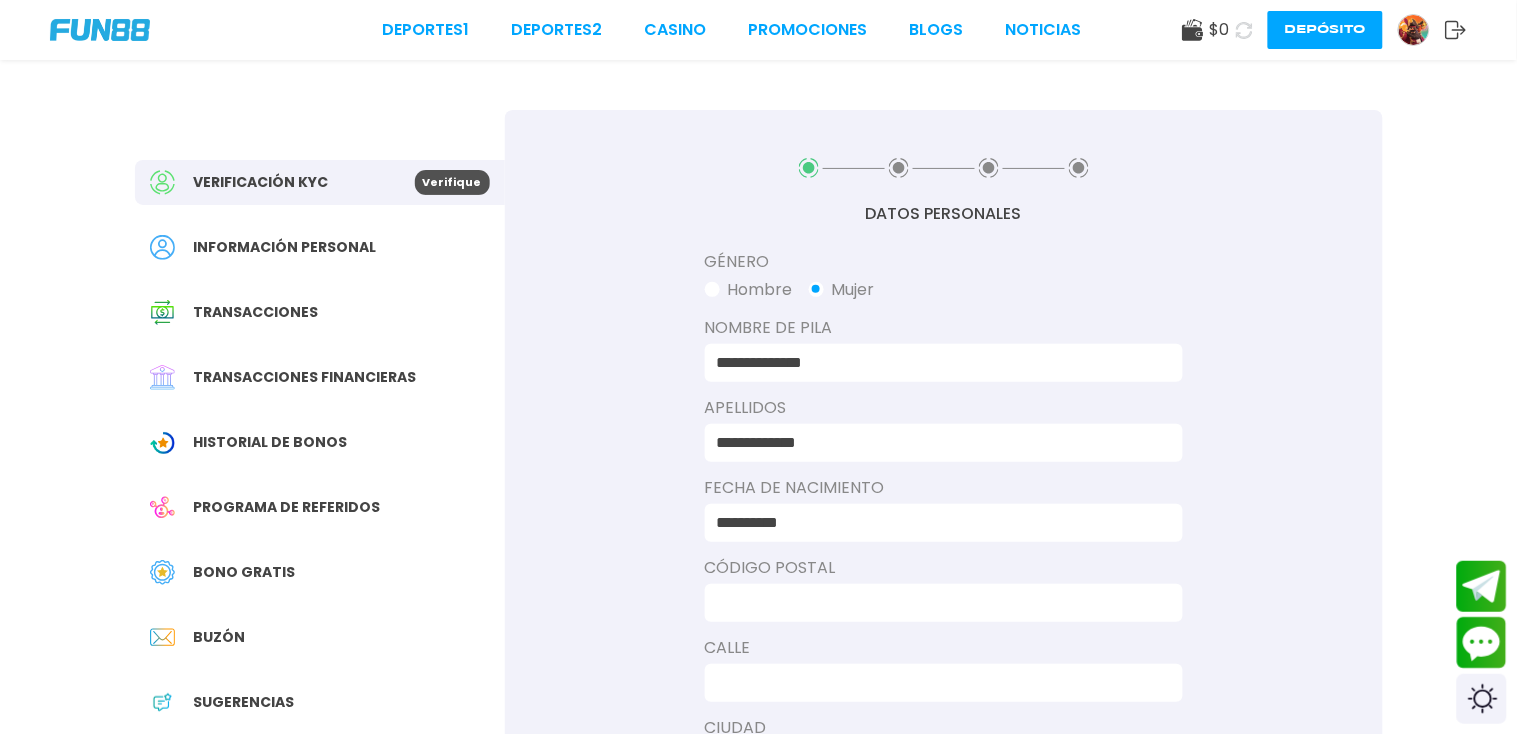click at bounding box center [938, 683] 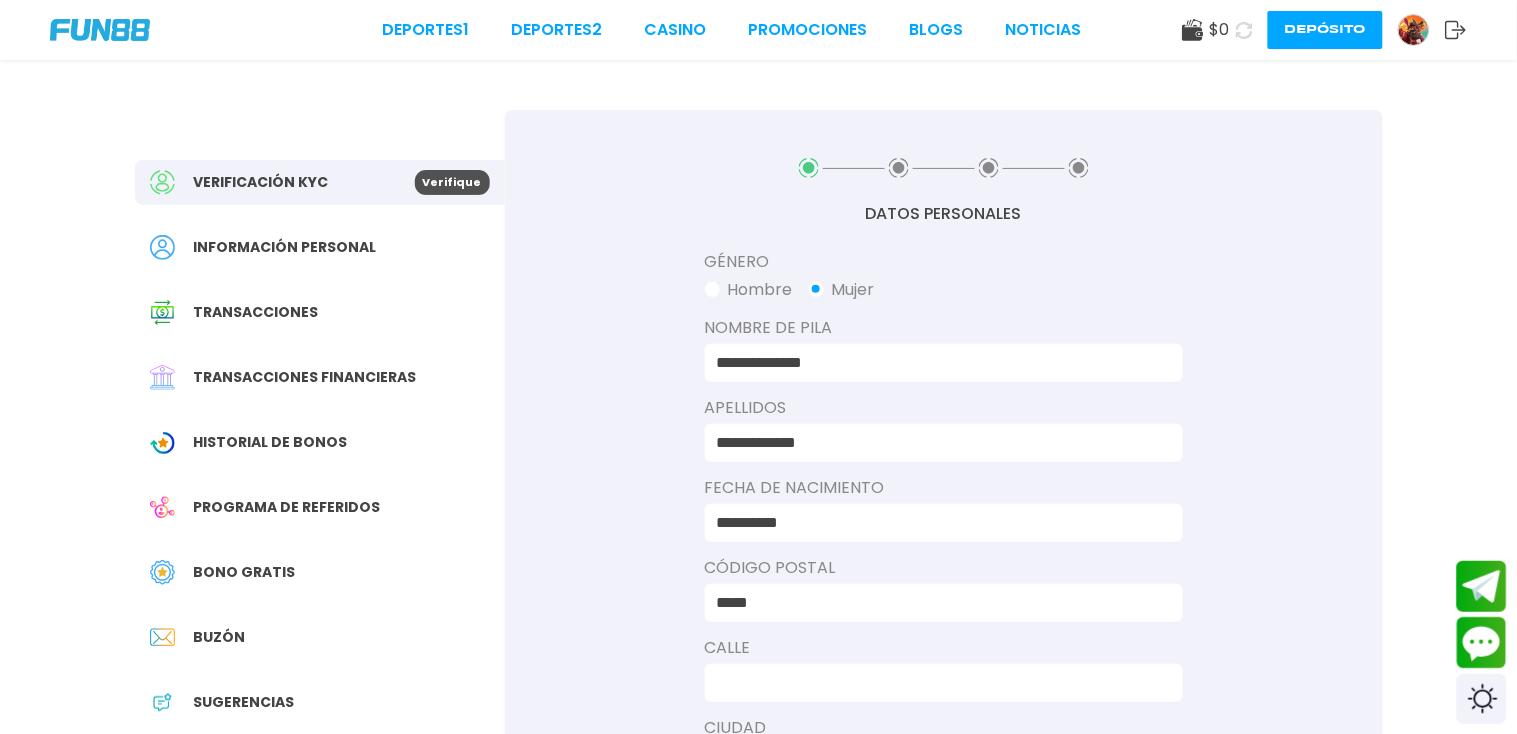 type on "*****" 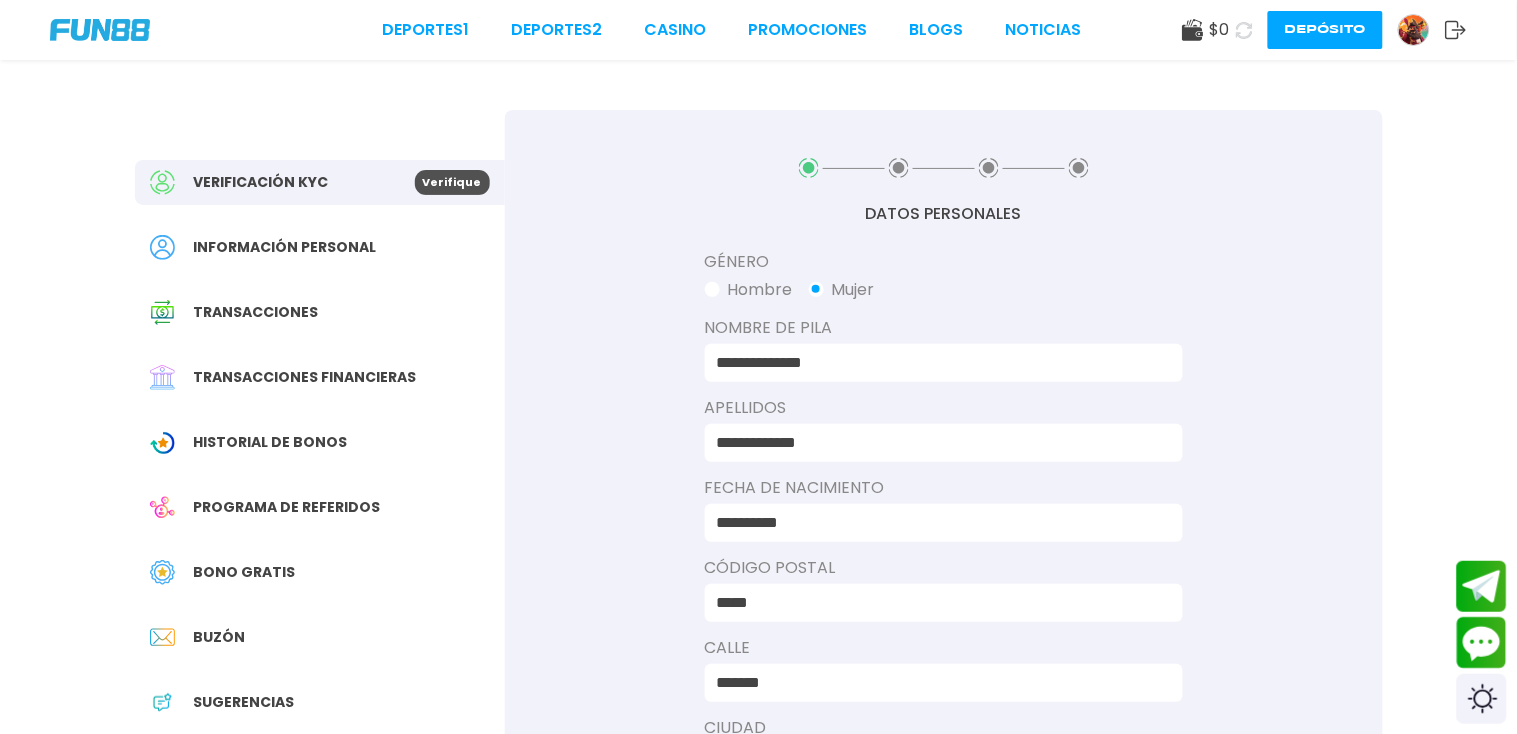 type on "*******" 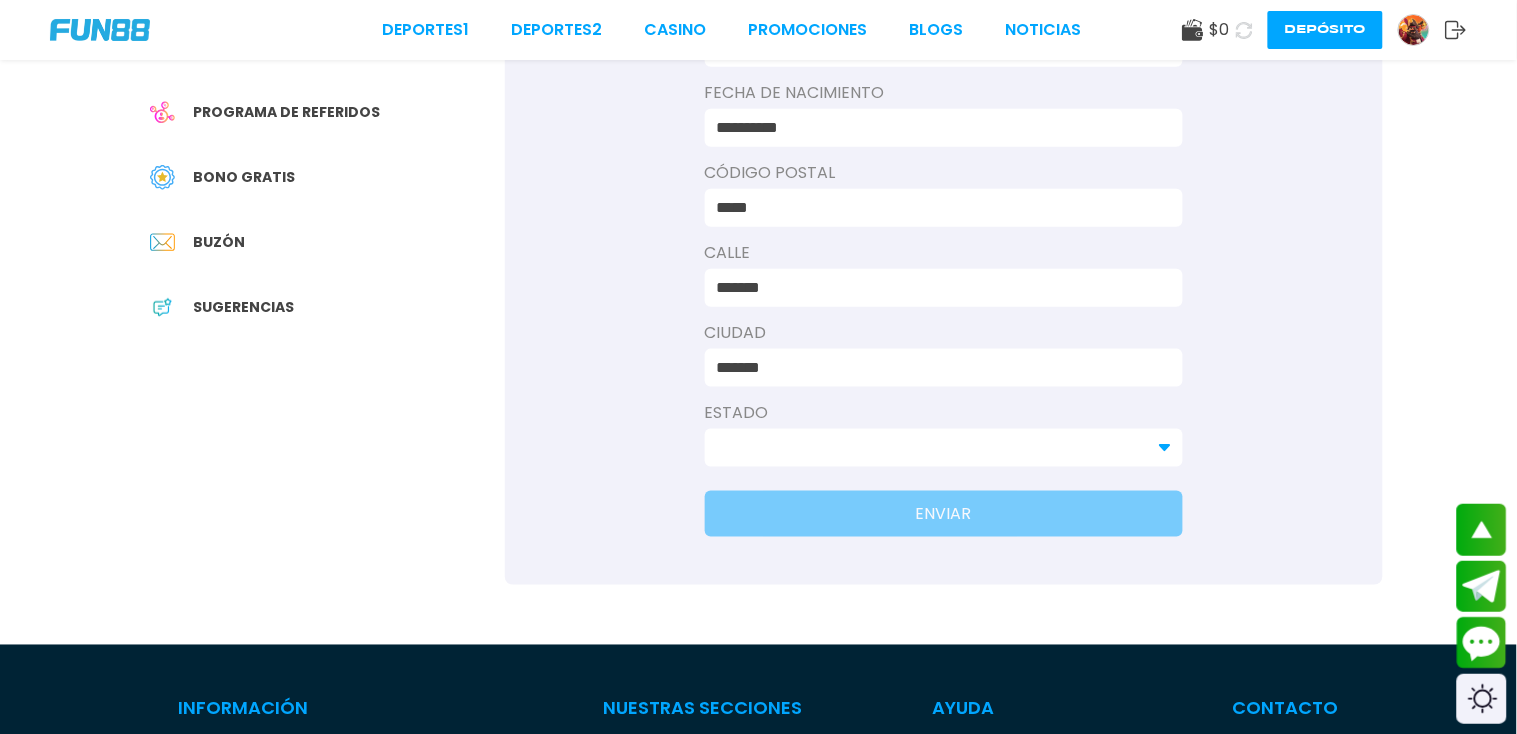 type on "*******" 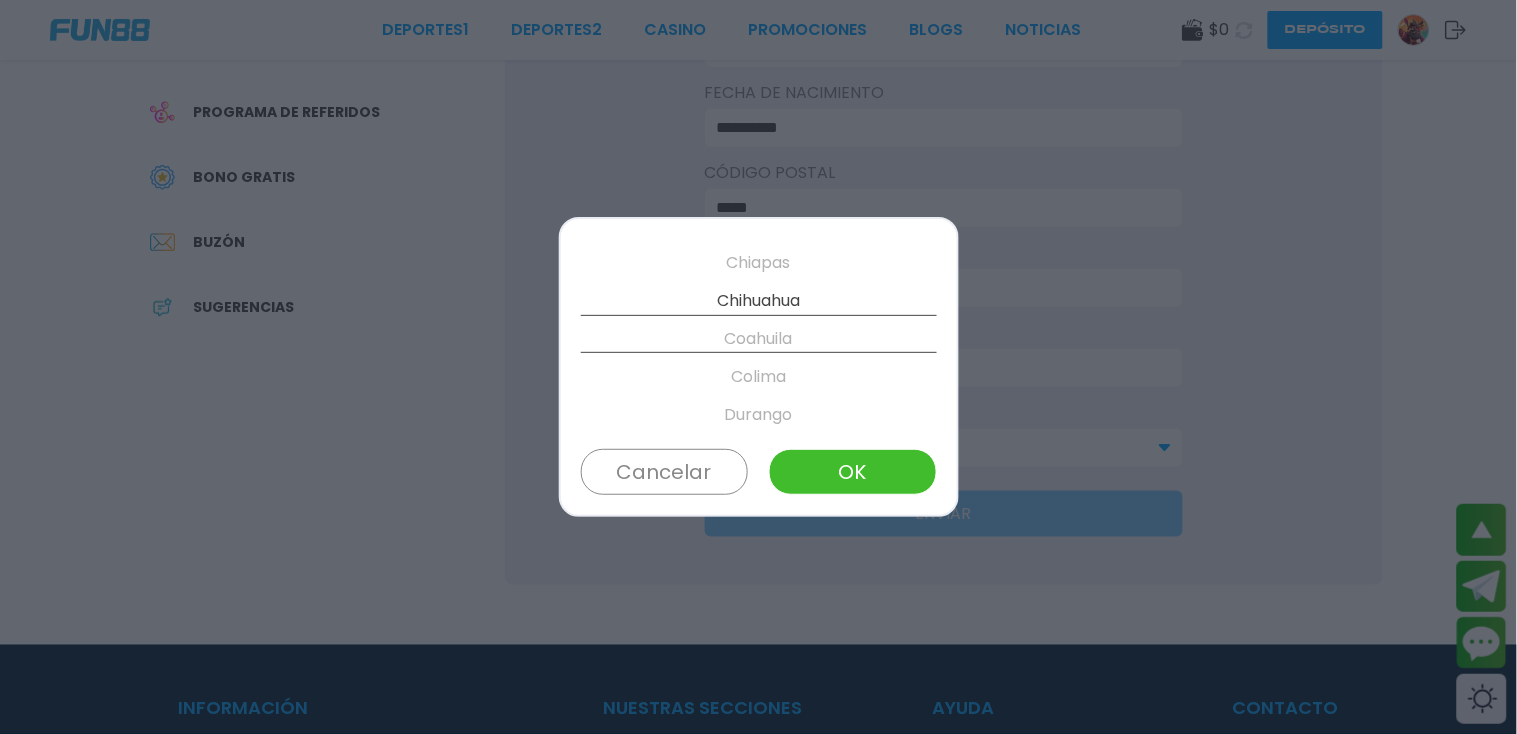 scroll, scrollTop: 265, scrollLeft: 0, axis: vertical 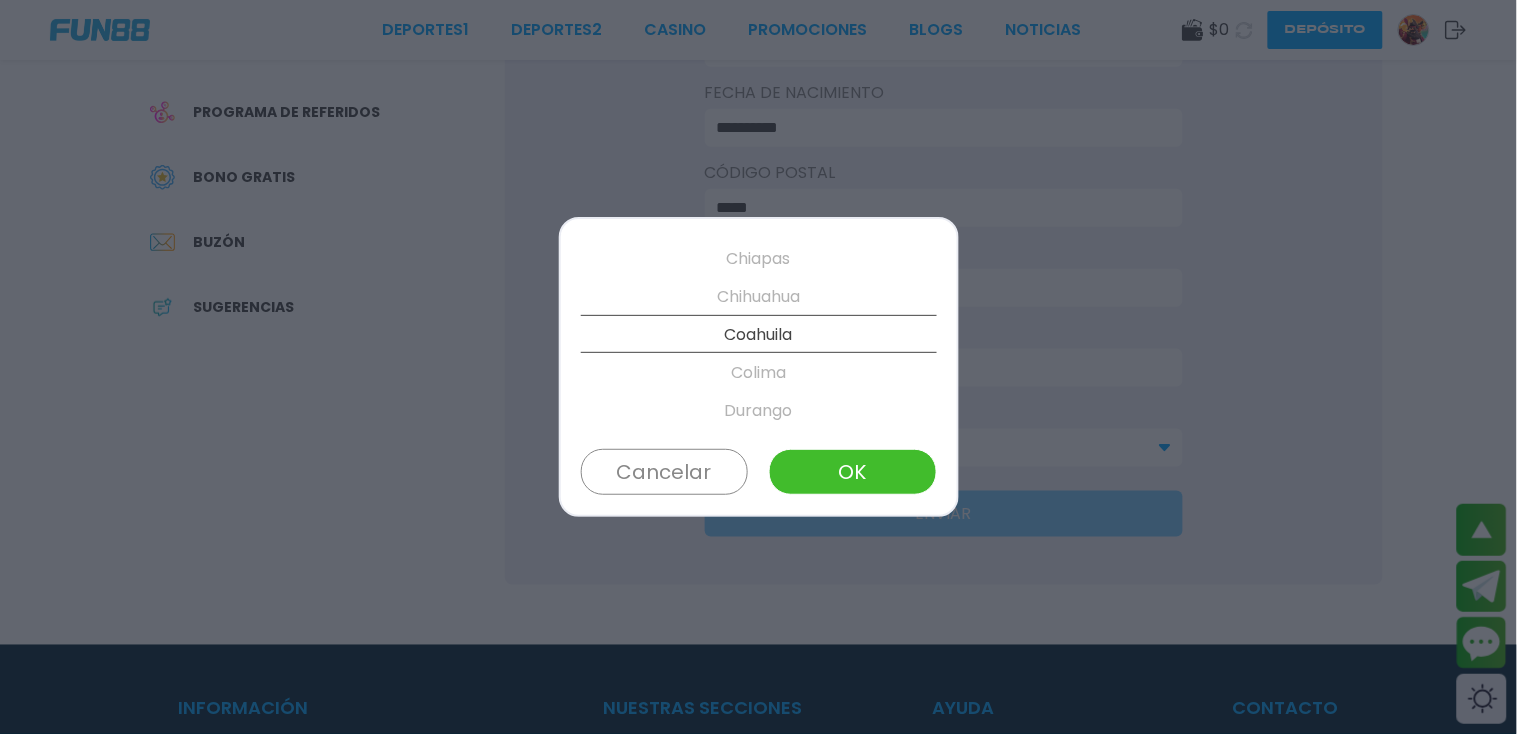 click on "OK" at bounding box center (852, 472) 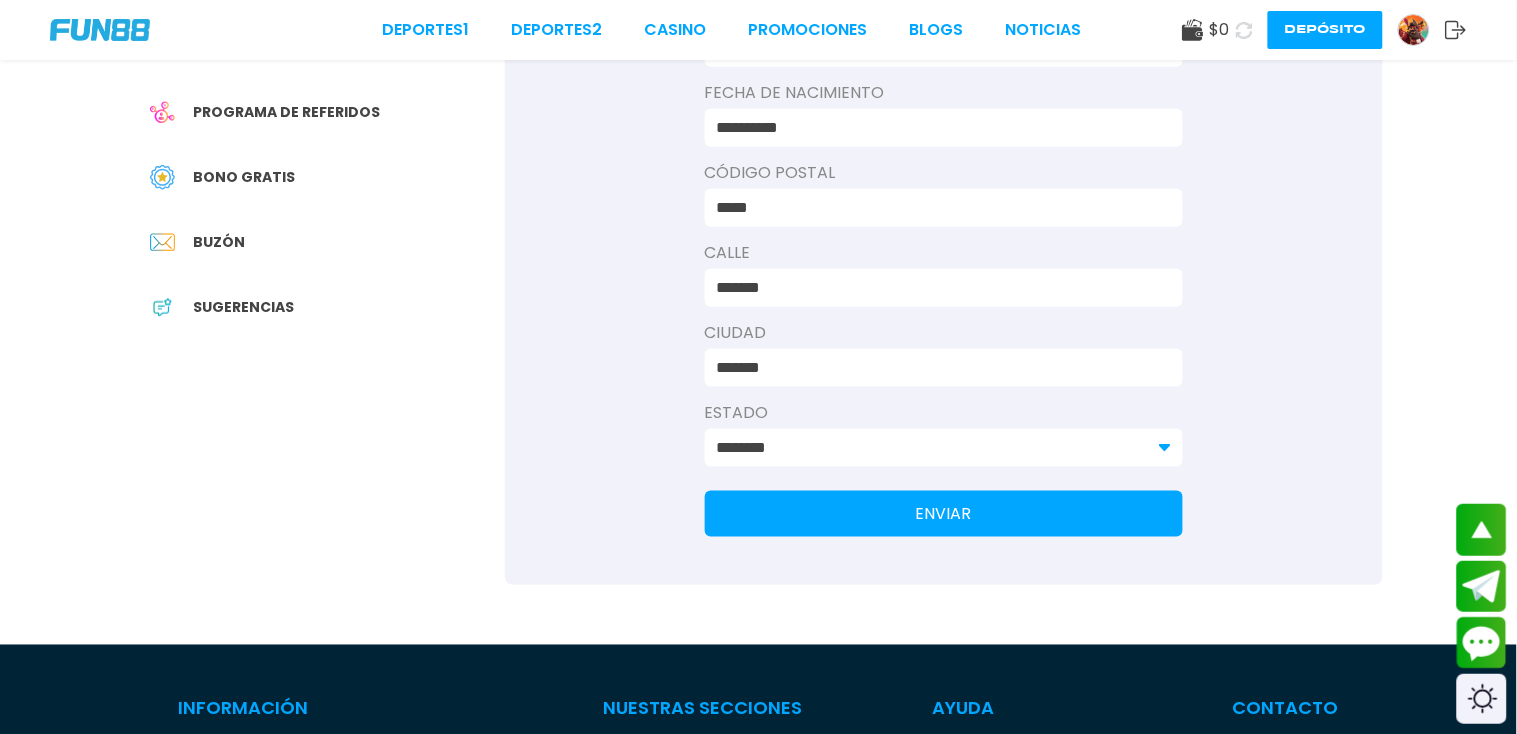 type on "********" 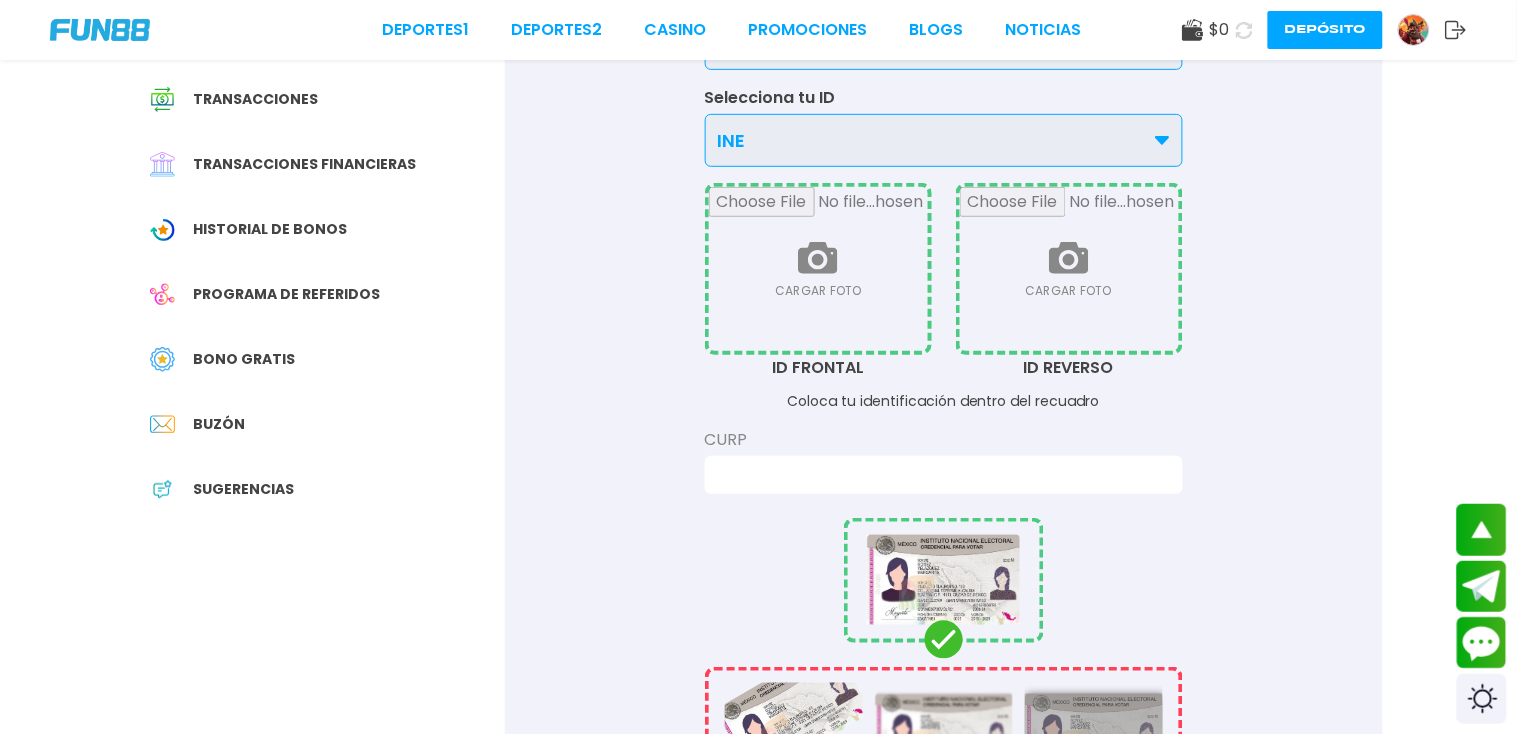 scroll, scrollTop: 0, scrollLeft: 0, axis: both 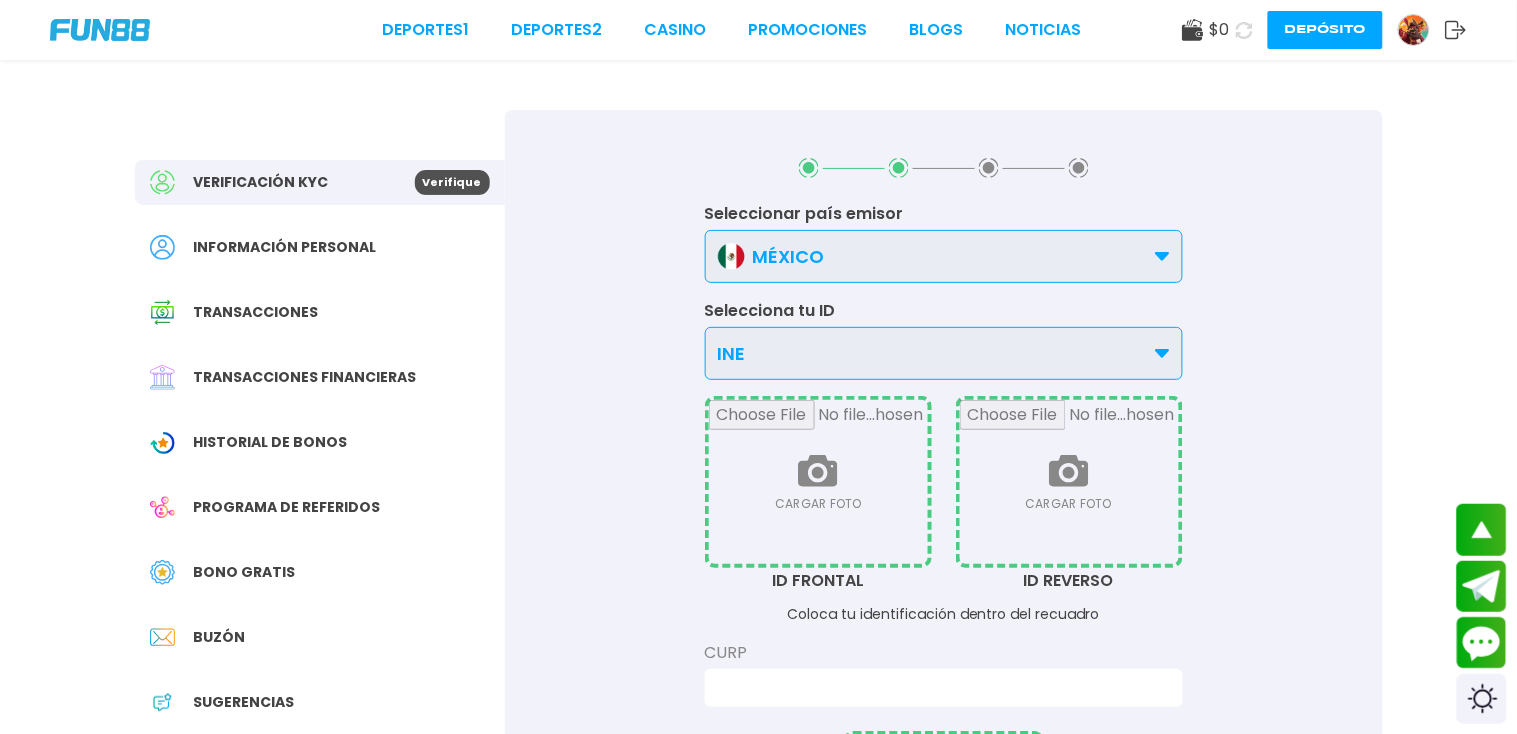 click at bounding box center [818, 482] 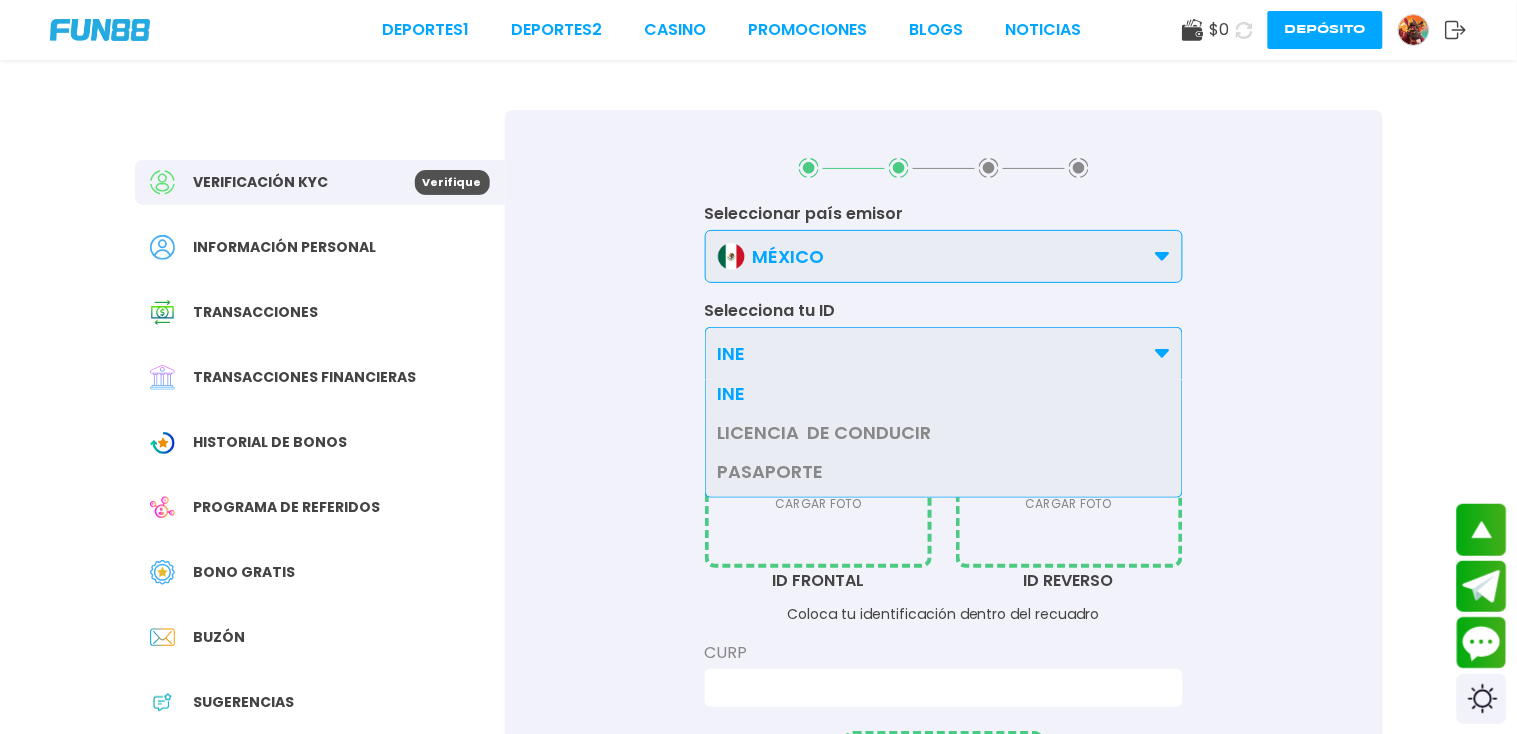 click 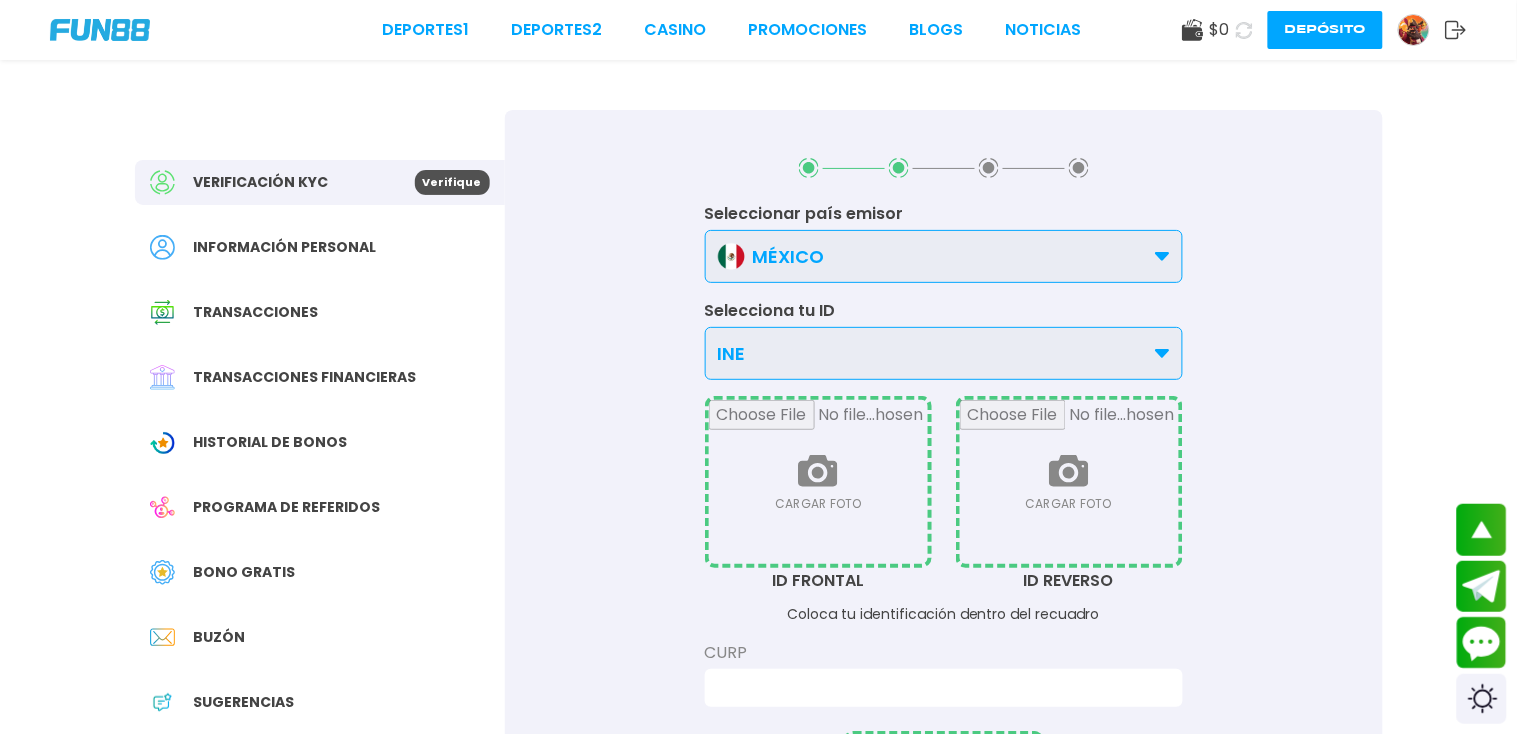 click on "Seleccionar país emisor MÉXICO MÉXICO OTROS Selecciona tu ID INE INE LICENCIA  DE CONDUCIR PASAPORTE CARGAR FOTO ID FRONTAL CARGAR FOTO ID REVERSO Coloca tu identificación dentro del recuadro CURP Asegúrese de que la foto sea clara y legible. Sin cubrir la foto o los datos. Evita subir fotos recortadas, oscuras y borrosas. Tamaño máximo de archivo de 50 MB para imagen y 100 MB para vídeo. Los formatos de archivo aceptados son gif, jpeg, jpg, pjpeg, x-png, png, webp, tiff, heif, hiec y svg. ENVIAR" at bounding box center (944, 717) 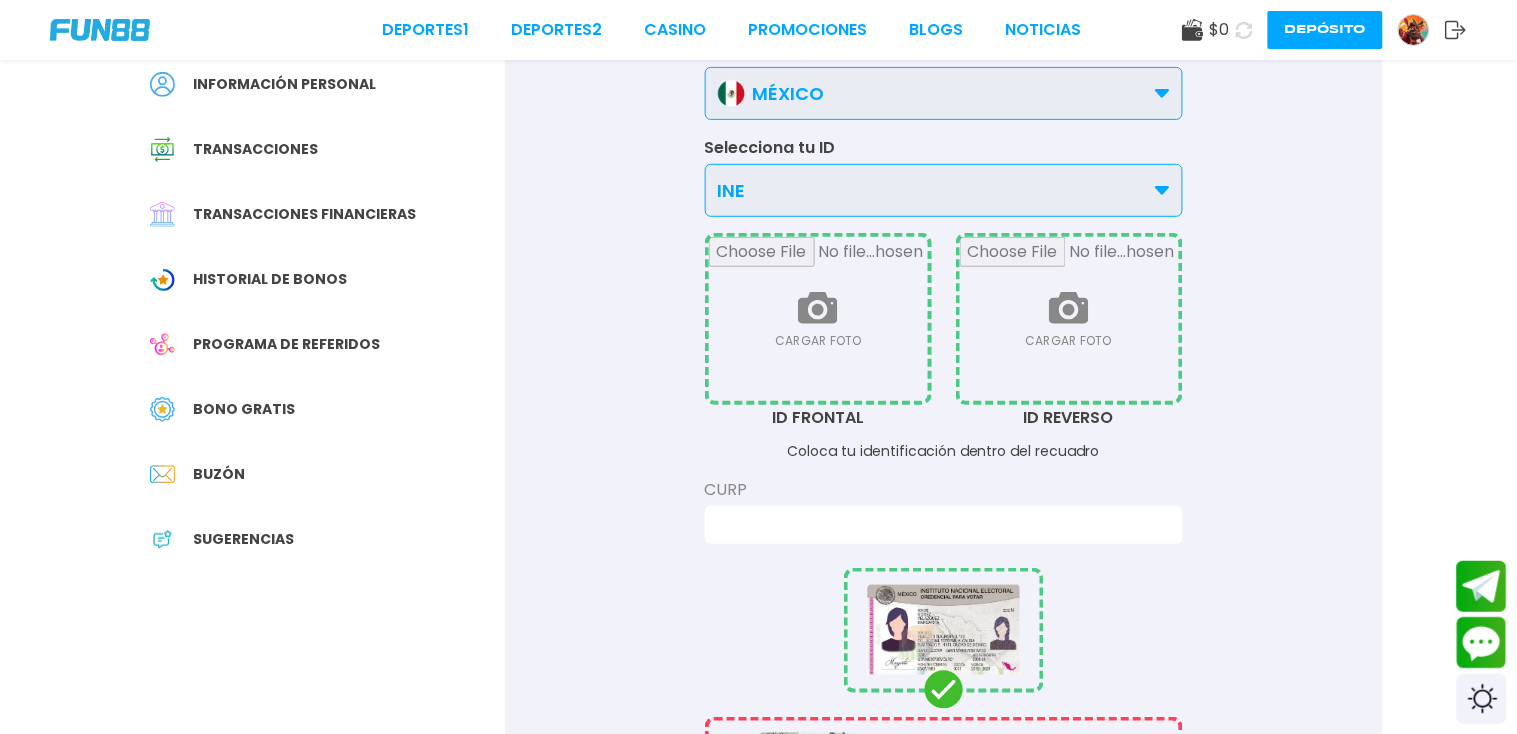 scroll, scrollTop: 160, scrollLeft: 0, axis: vertical 